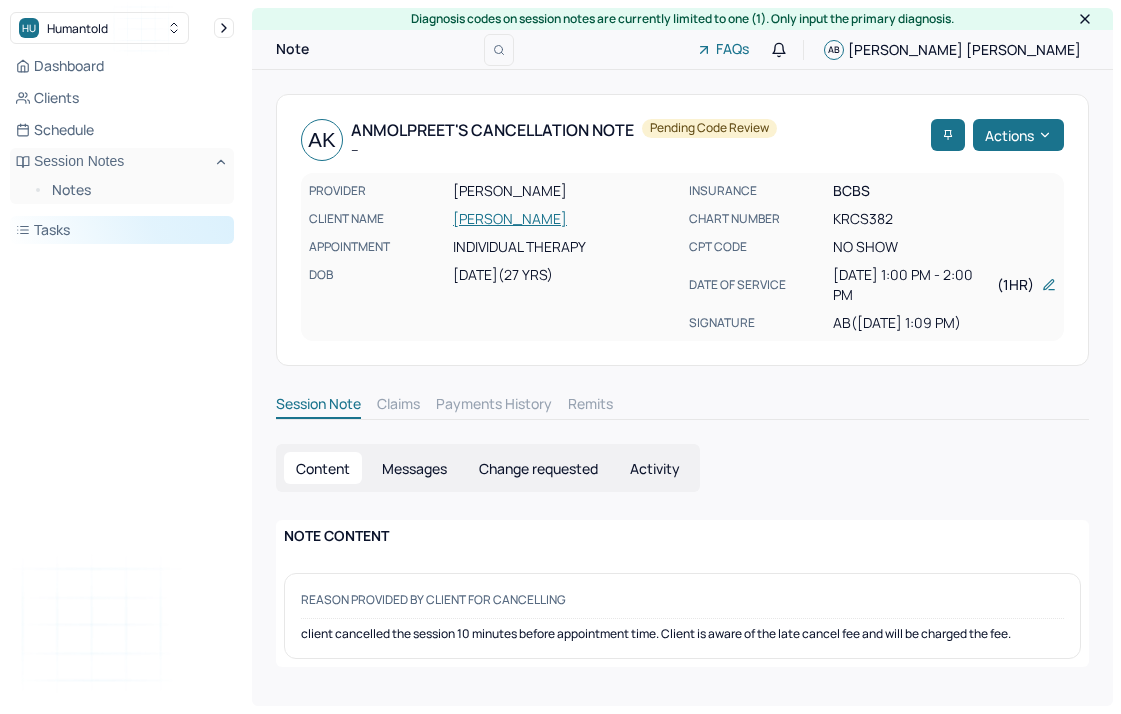 scroll, scrollTop: 0, scrollLeft: 0, axis: both 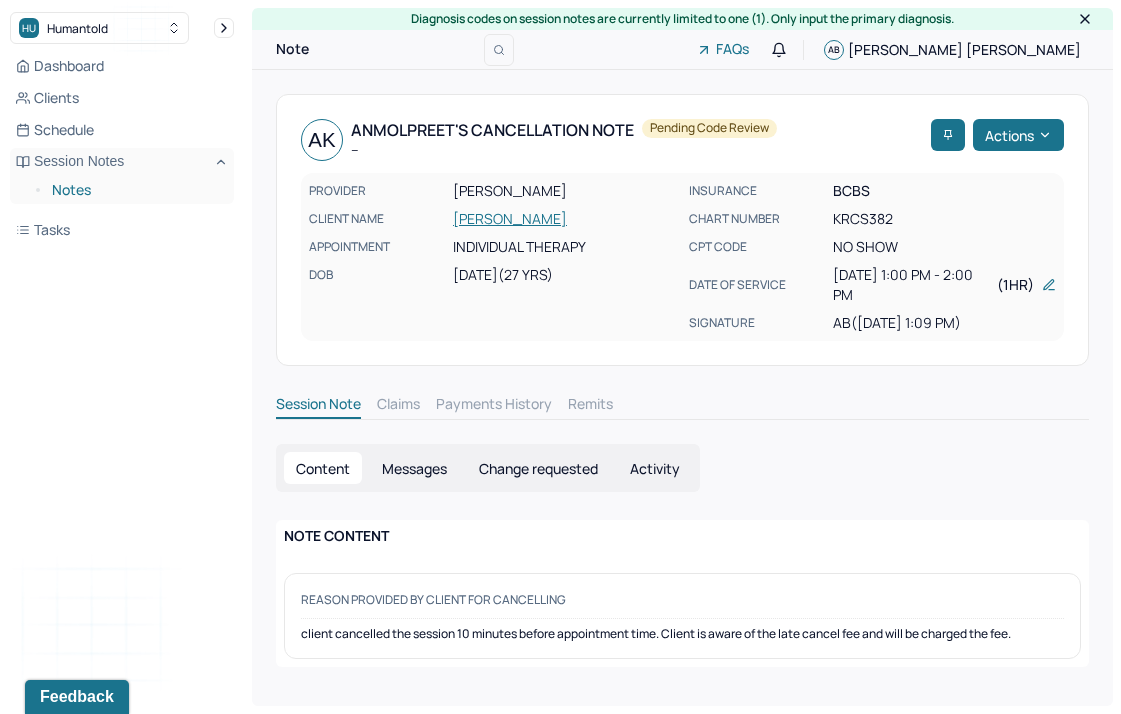 click on "Notes" at bounding box center [135, 190] 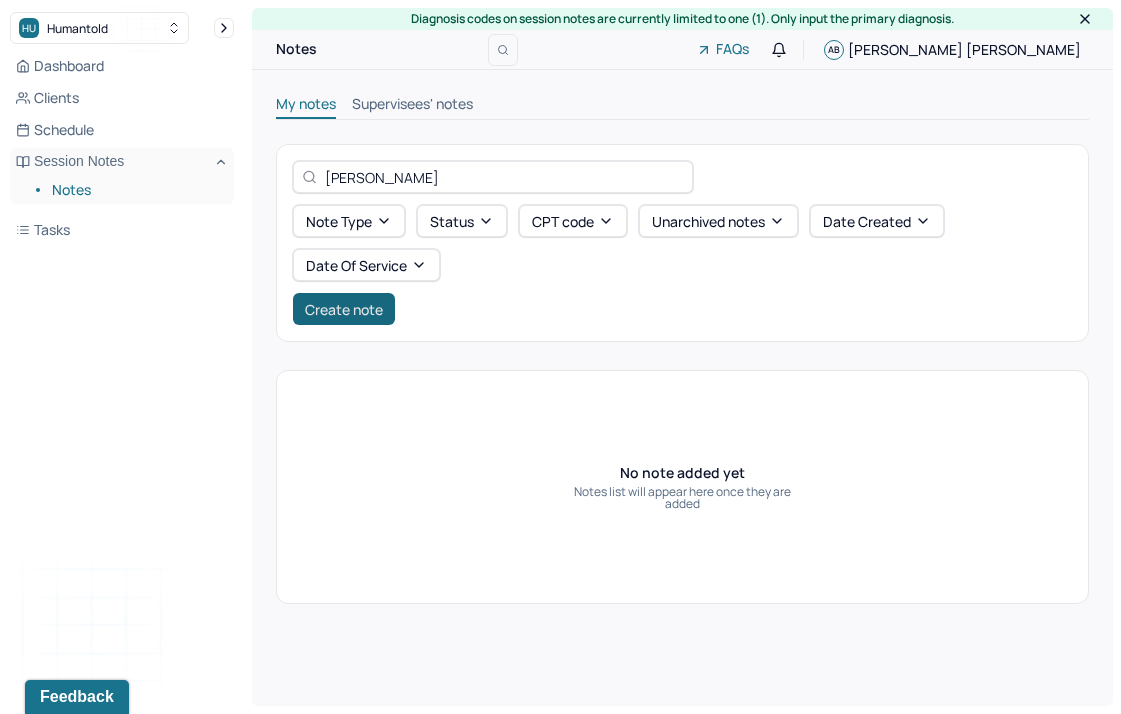 click on "Create note" at bounding box center [344, 309] 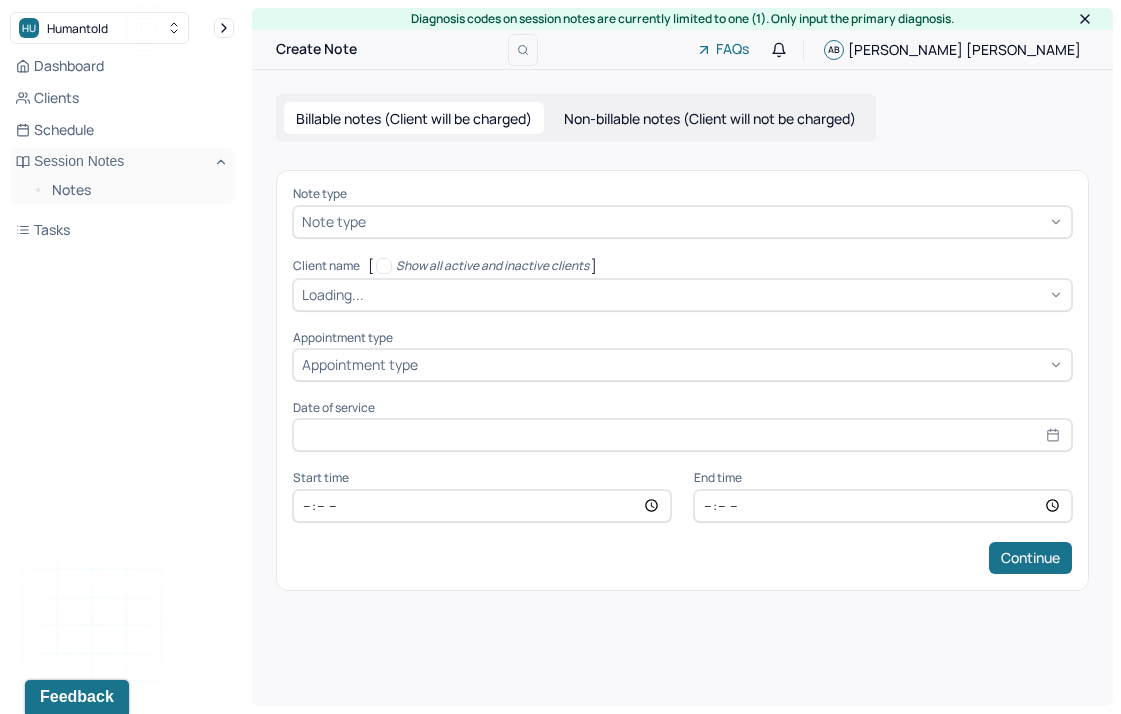 click on "Note type" at bounding box center [334, 221] 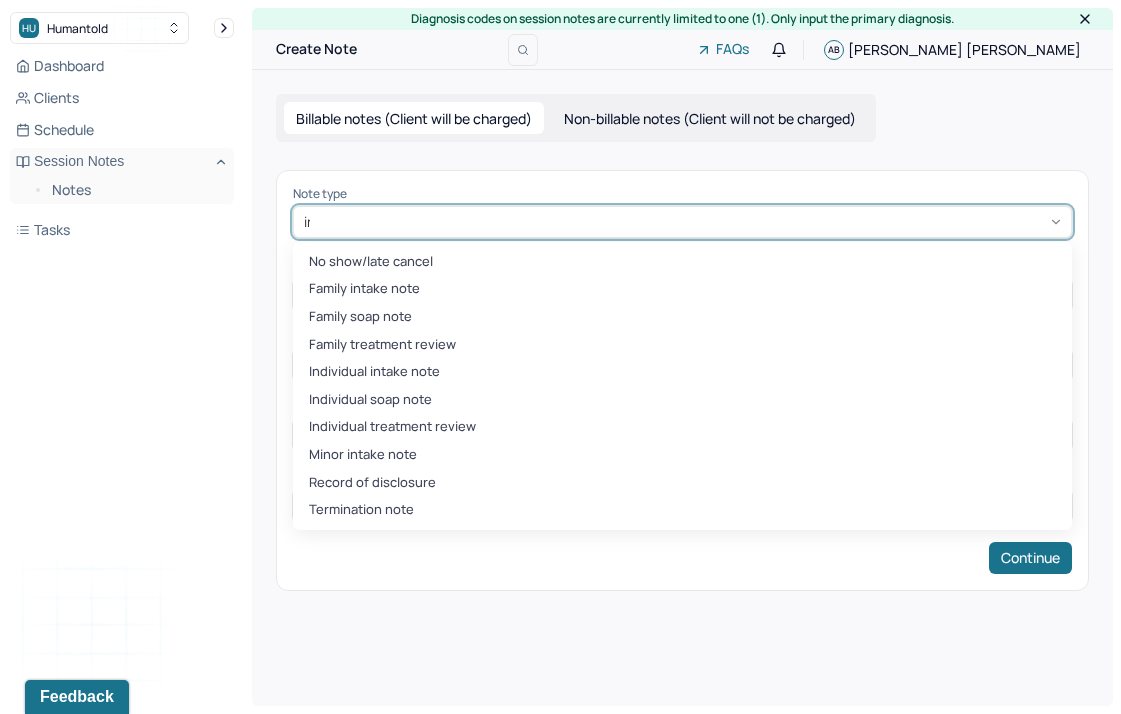 type on "indi" 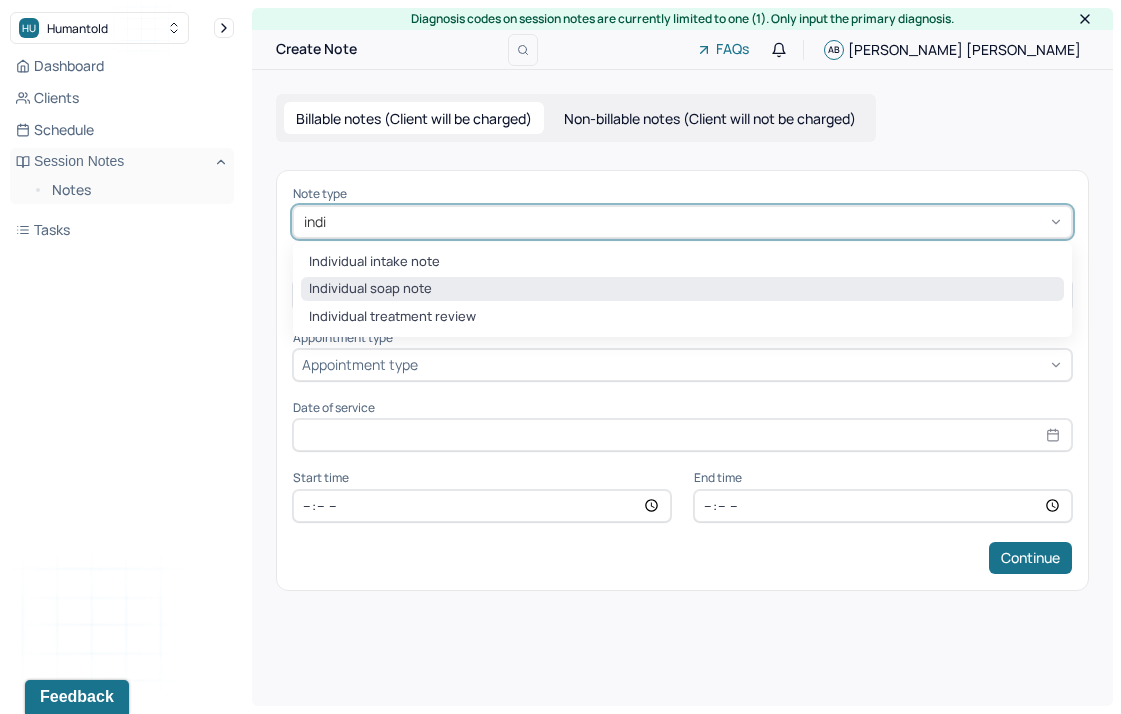 click on "Individual soap note" at bounding box center (682, 289) 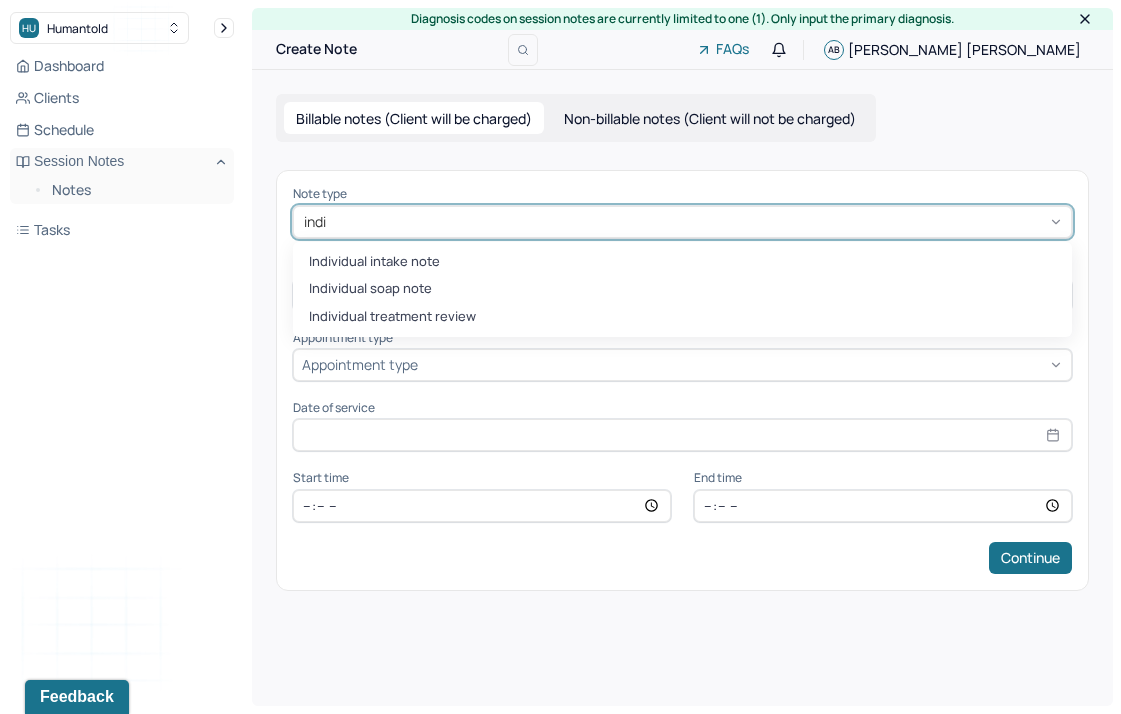 type 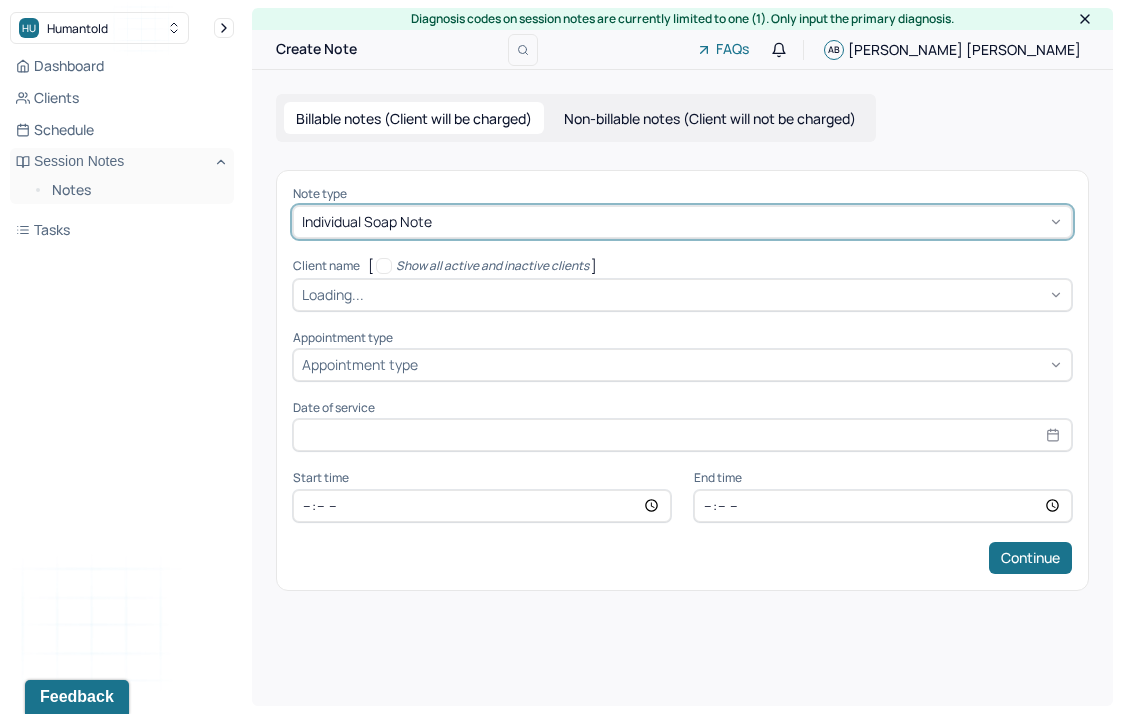 click at bounding box center [715, 294] 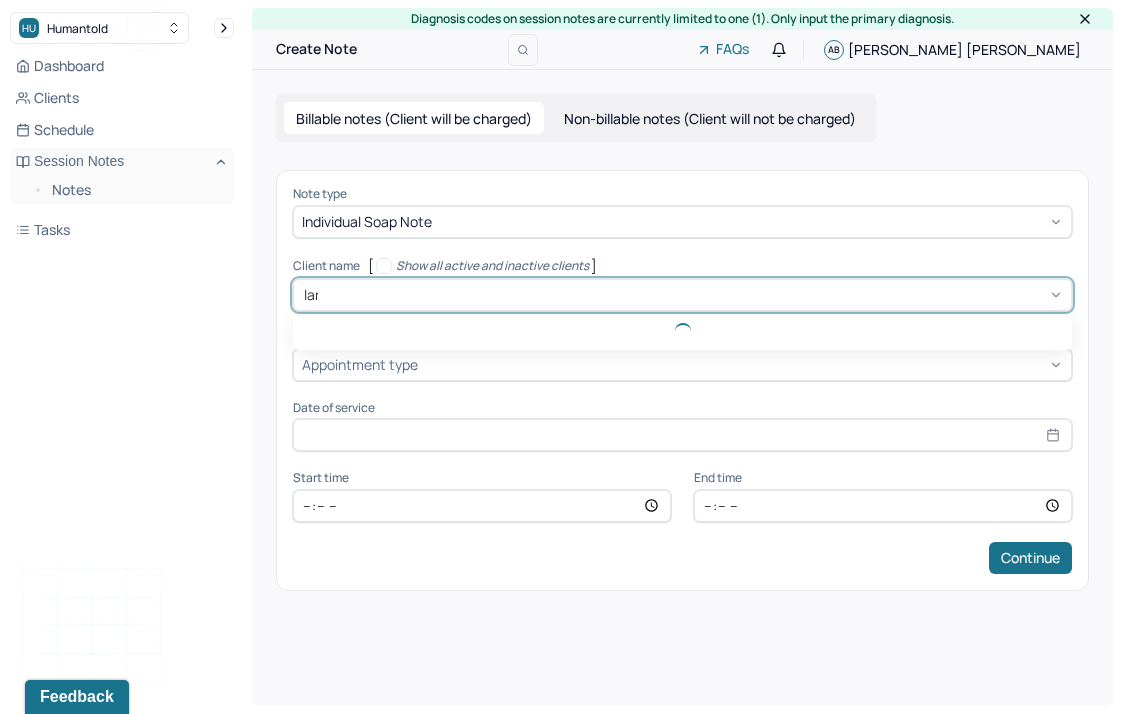 type on "[PERSON_NAME]" 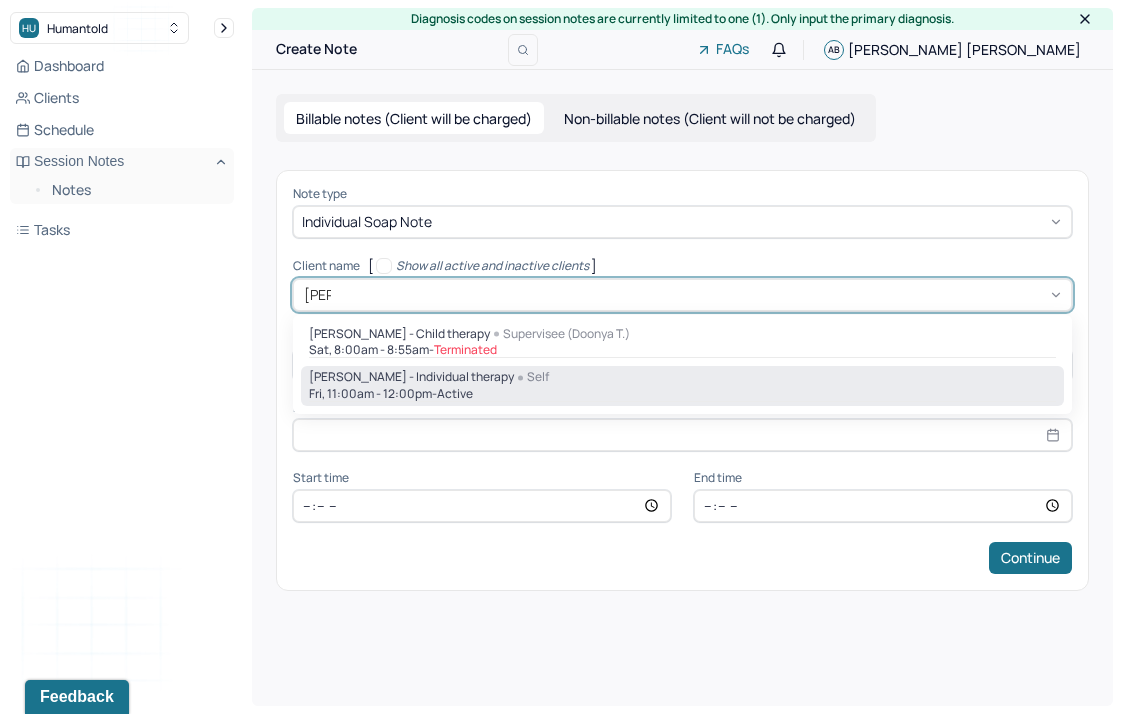 click on "[PERSON_NAME] - Individual therapy" at bounding box center [411, 377] 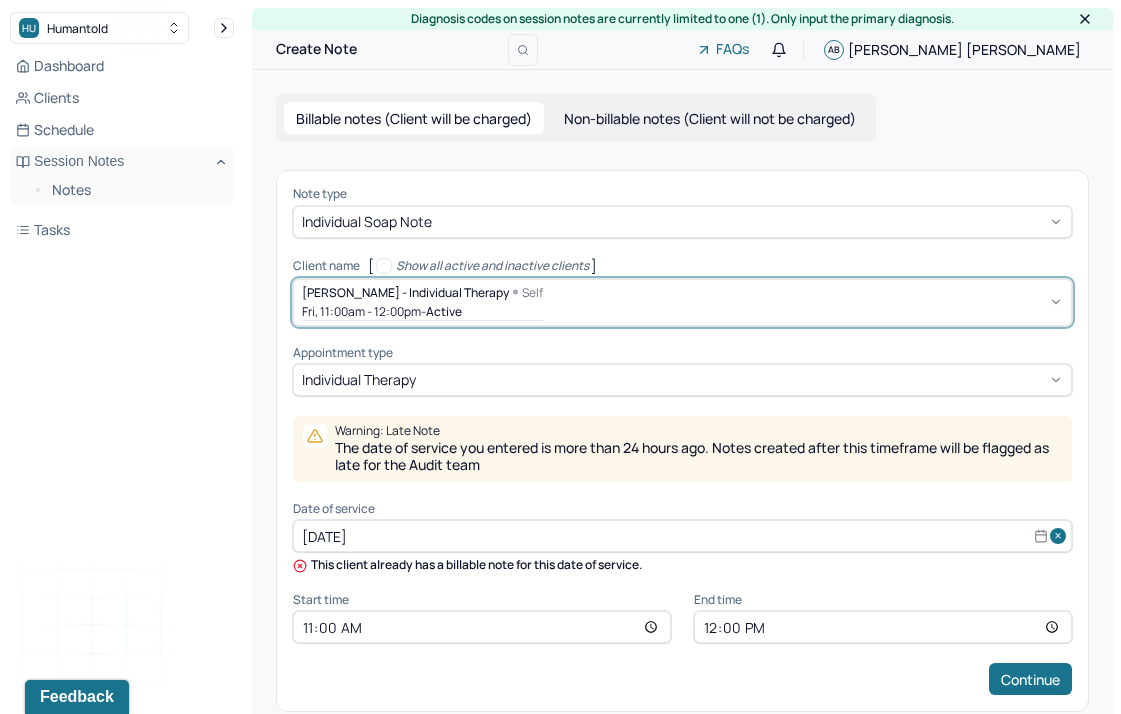 scroll, scrollTop: 27, scrollLeft: 0, axis: vertical 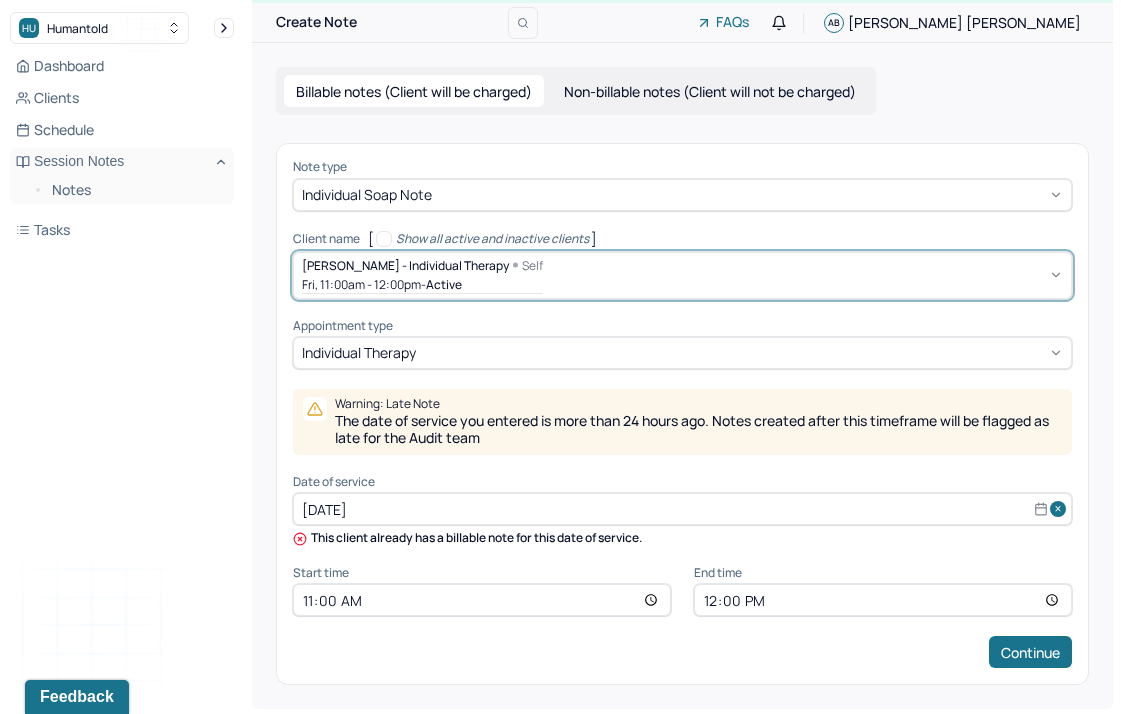 select on "6" 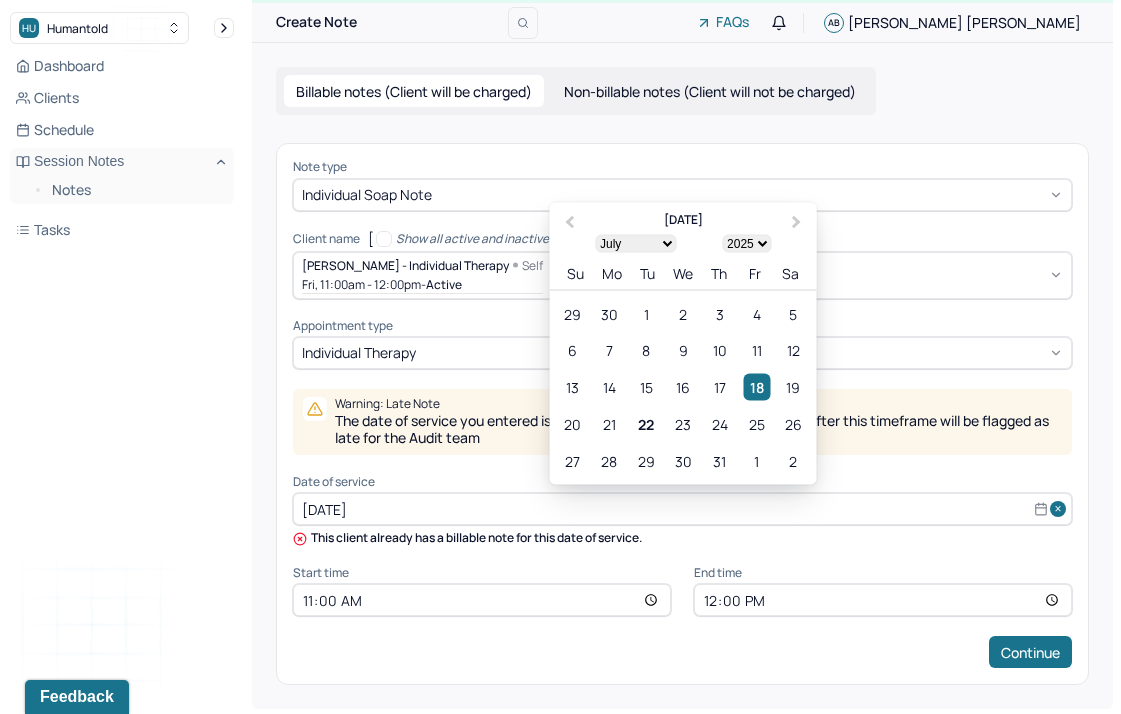 click on "[DATE]" at bounding box center [682, 509] 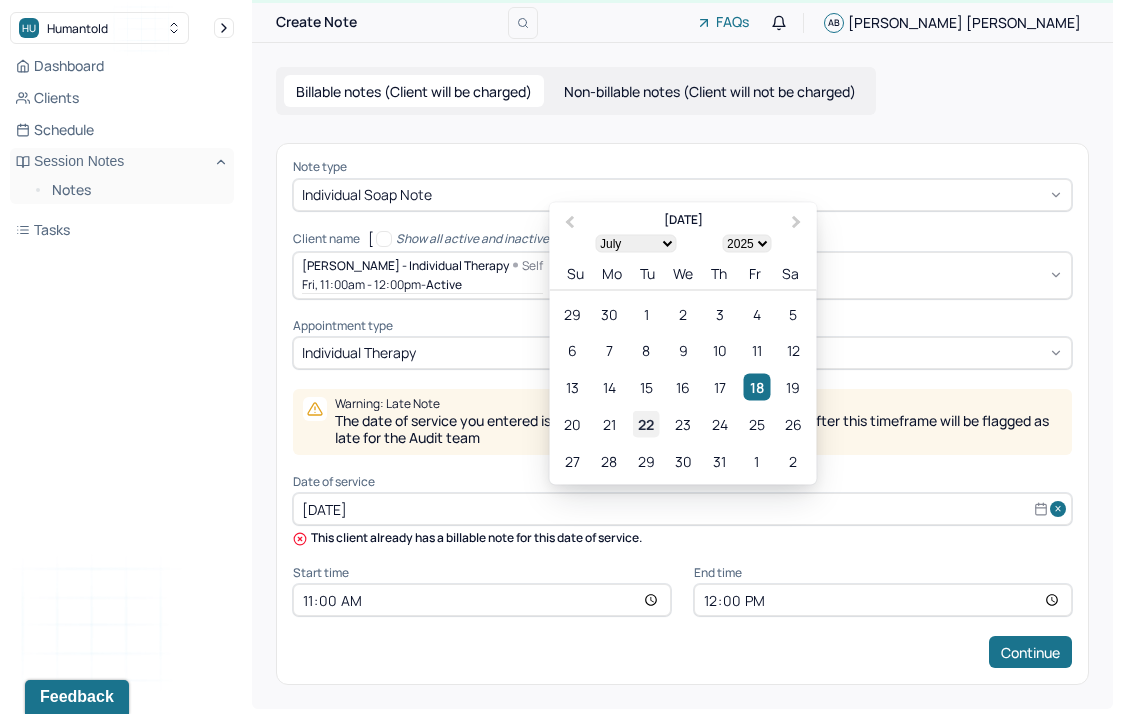 click on "22" at bounding box center [646, 424] 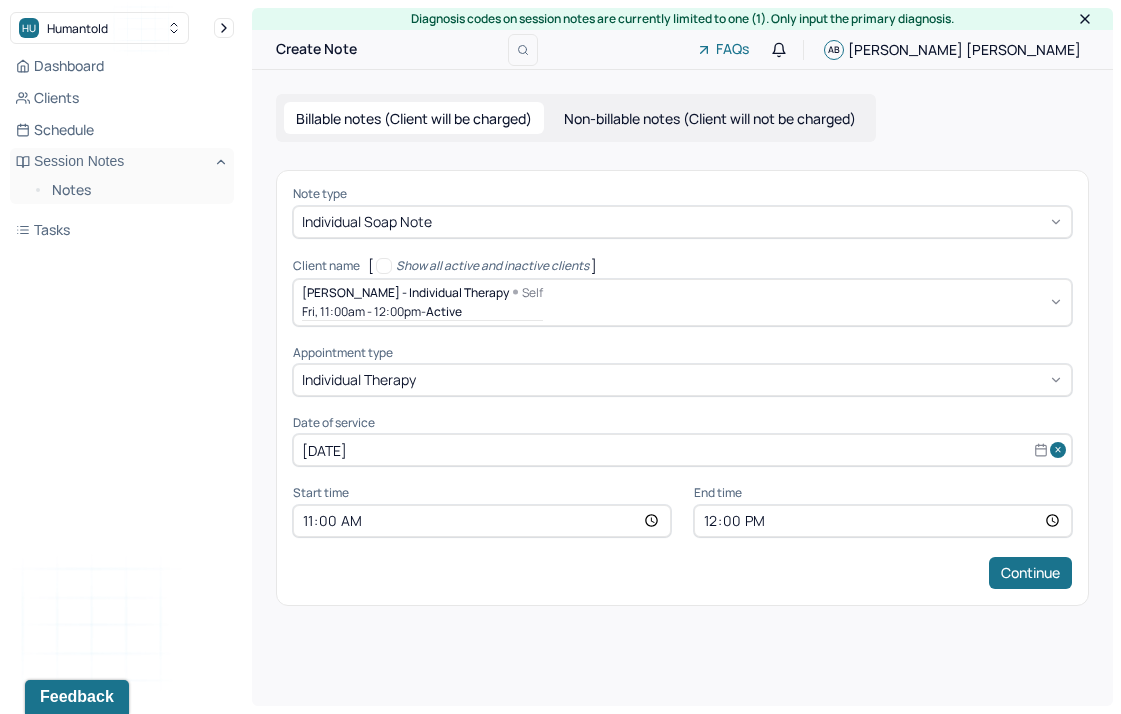 scroll, scrollTop: 0, scrollLeft: 0, axis: both 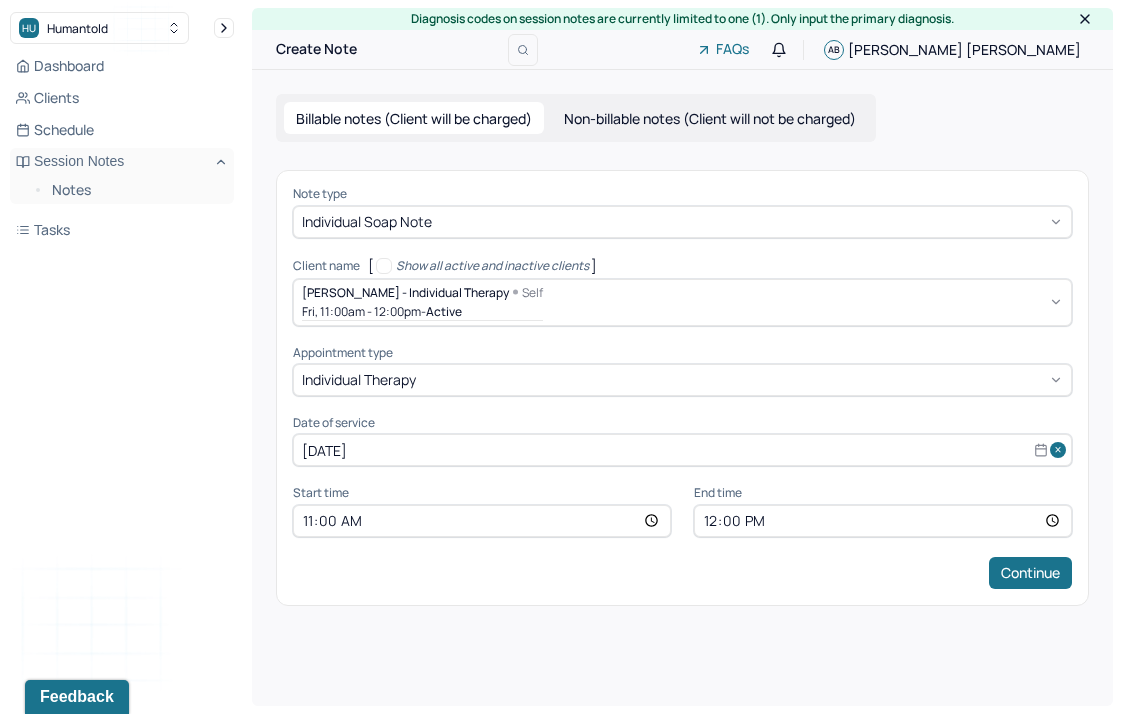 click on "11:00" at bounding box center (482, 521) 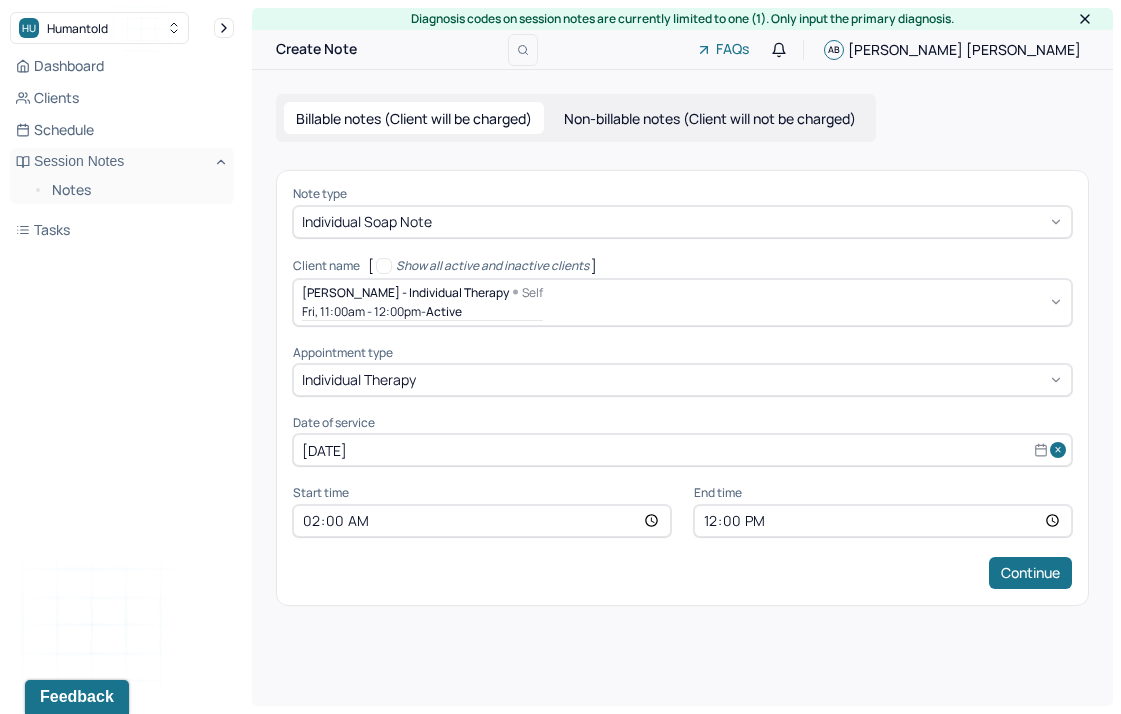 click on "02:00" at bounding box center [482, 521] 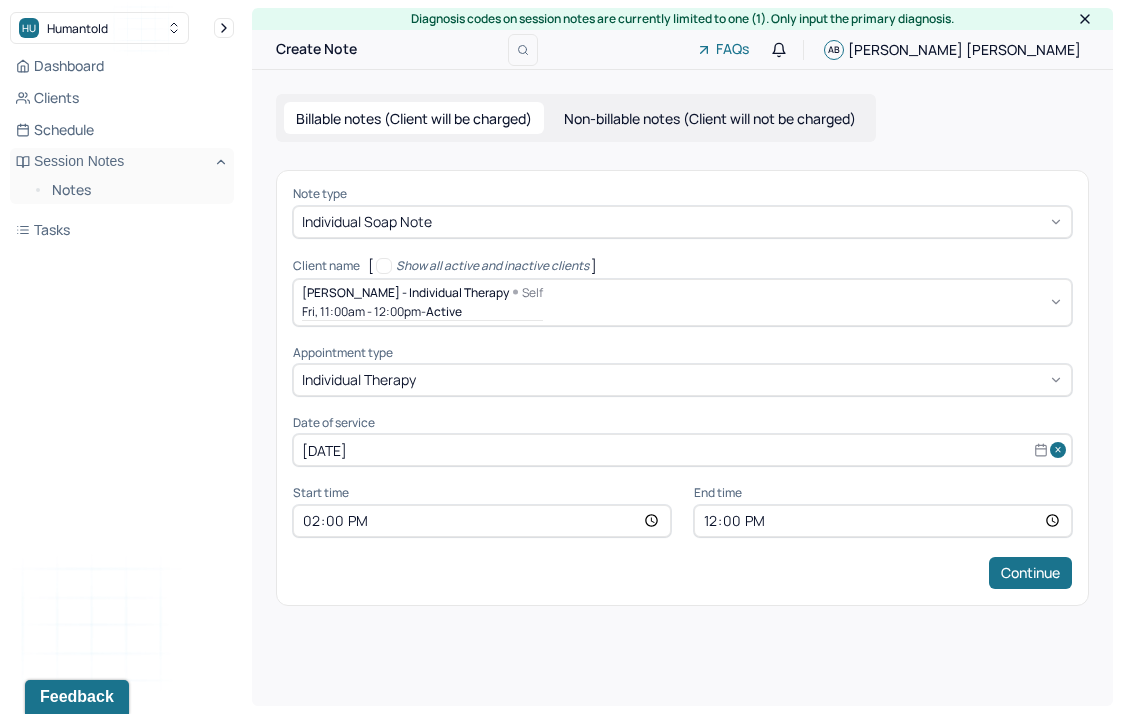 click on "12:00" at bounding box center (883, 521) 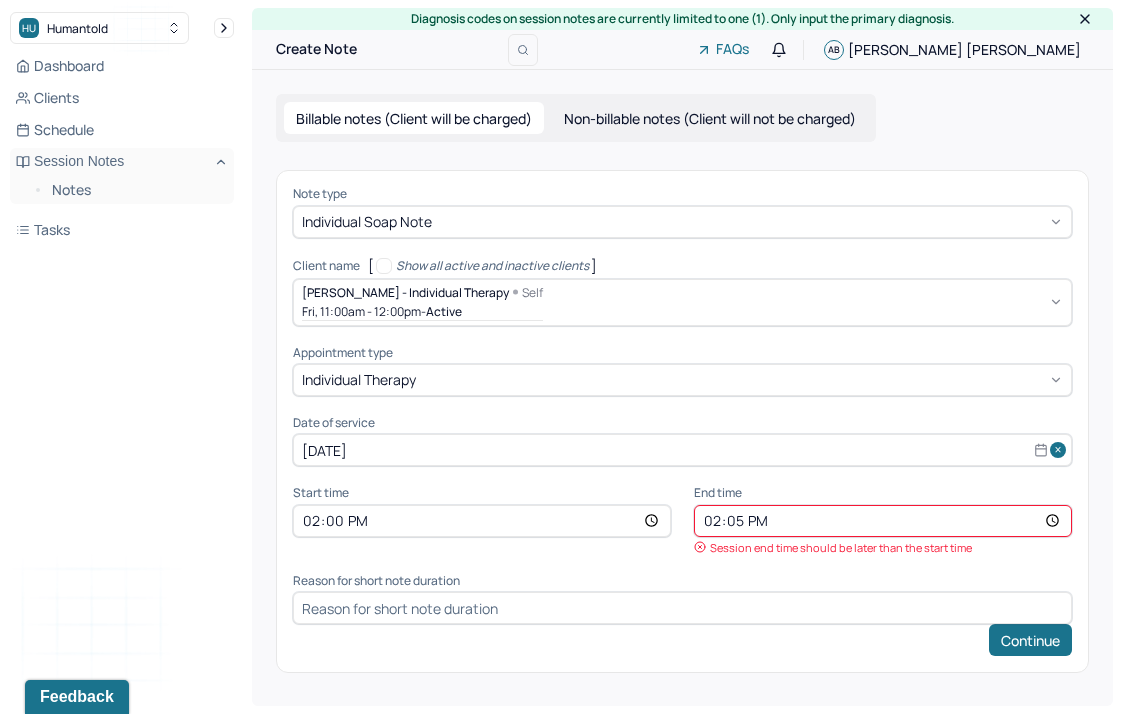 type on "14:55" 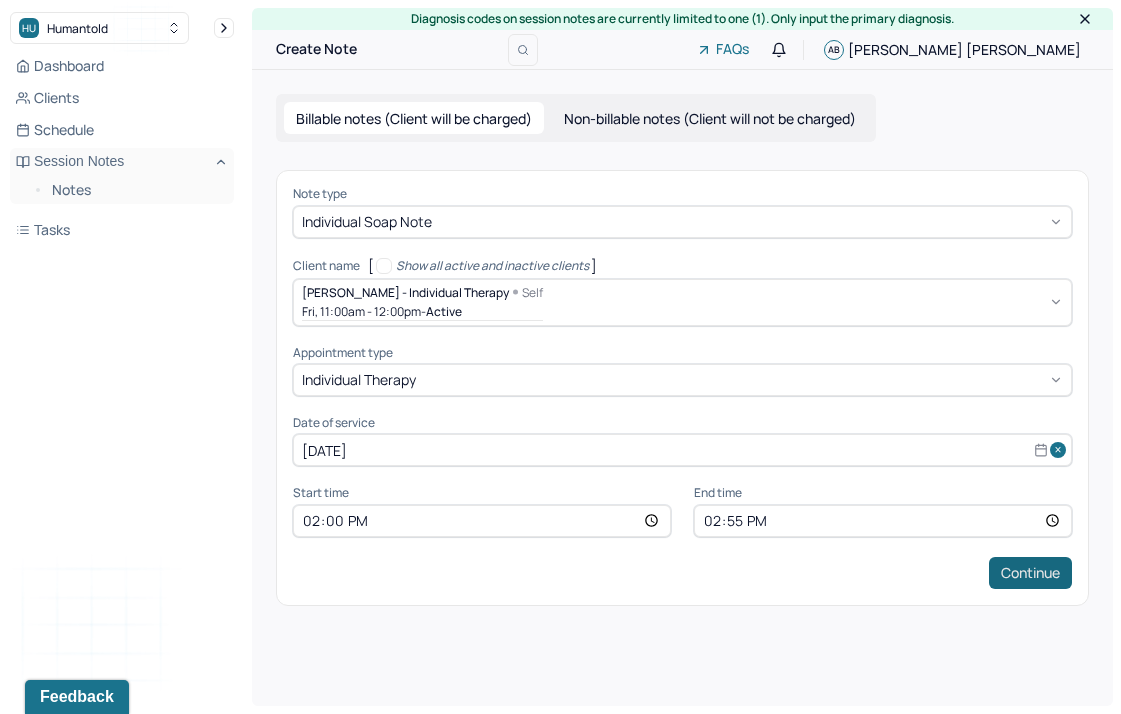 click on "Continue" at bounding box center (1030, 573) 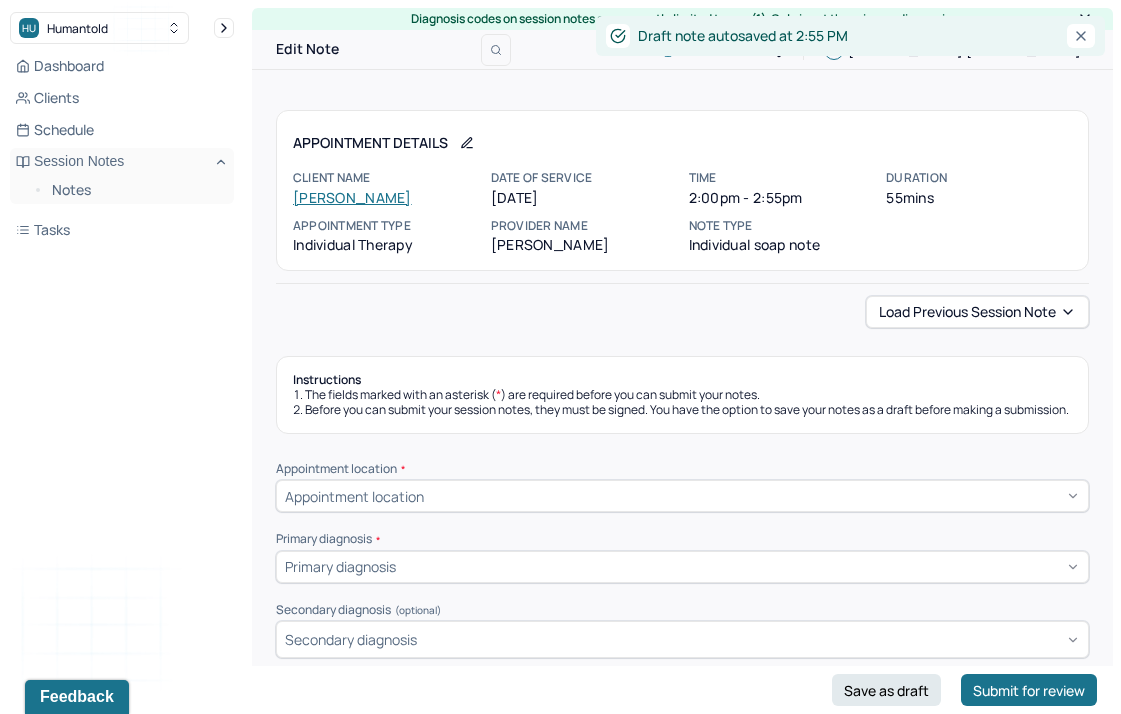 click on "Load previous session note Instructions The fields marked with an asterisk ( * ) are required before you can submit your notes. Before you can submit your session notes, they must be signed. You have the option to save your notes as a draft before making a submission. Appointment location * Appointment location Primary diagnosis * Primary diagnosis Secondary diagnosis (optional) Secondary diagnosis Tertiary diagnosis (optional) Tertiary diagnosis Emotional / Behavioural symptoms demonstrated * Causing * Causing Intention for Session * Intention for Session Session Note Subjective This section is for Subjective reporting of your clients, it can include their mood, their reported symptoms, their efforts since your last meeting to implement your homework or recommendations or any questions they have Objective What were the behaviors, nonverbal expressions,gestures, postures, and overall presentation of the client? Consider client's mood and affect,client's response to treatment, any use of assessments. EDMR Plan" at bounding box center [682, 1923] 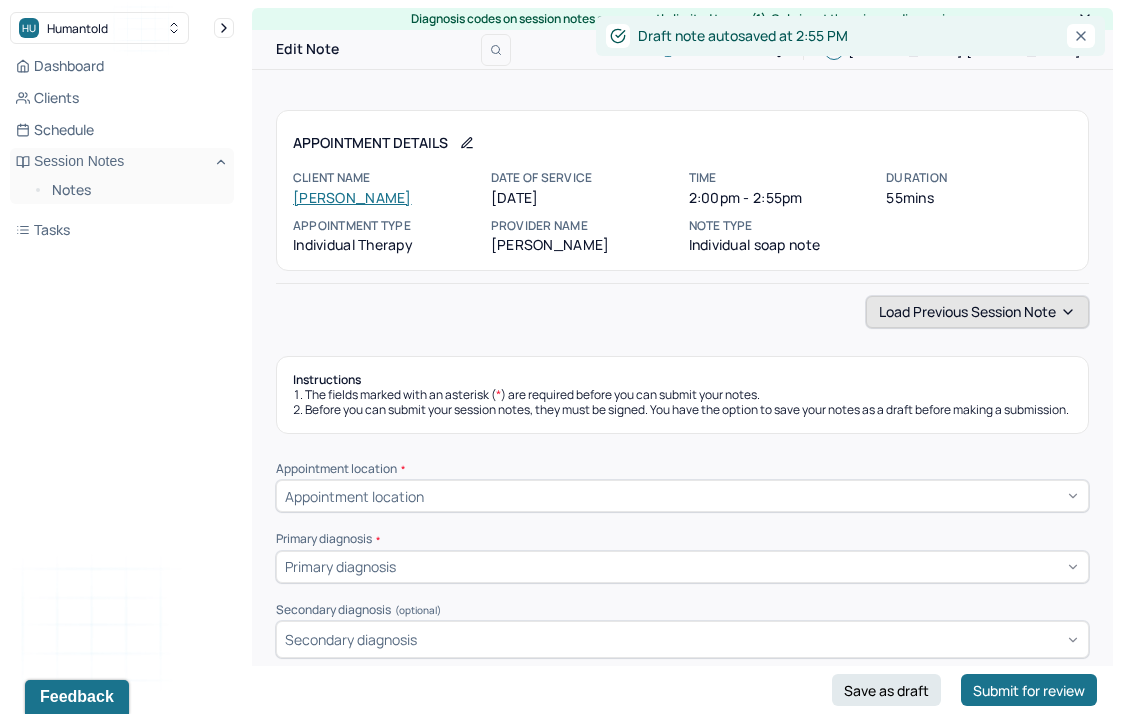 click on "Load previous session note" at bounding box center [977, 312] 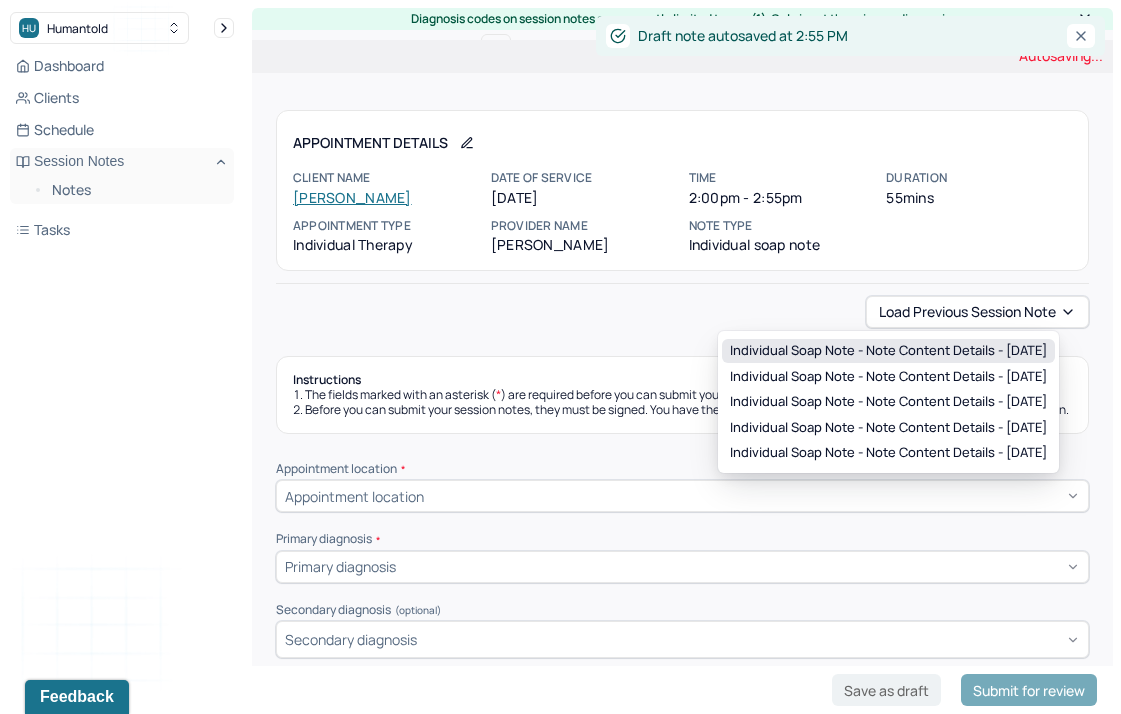 click on "Individual soap note   - Note content Details -   [DATE]" at bounding box center (888, 351) 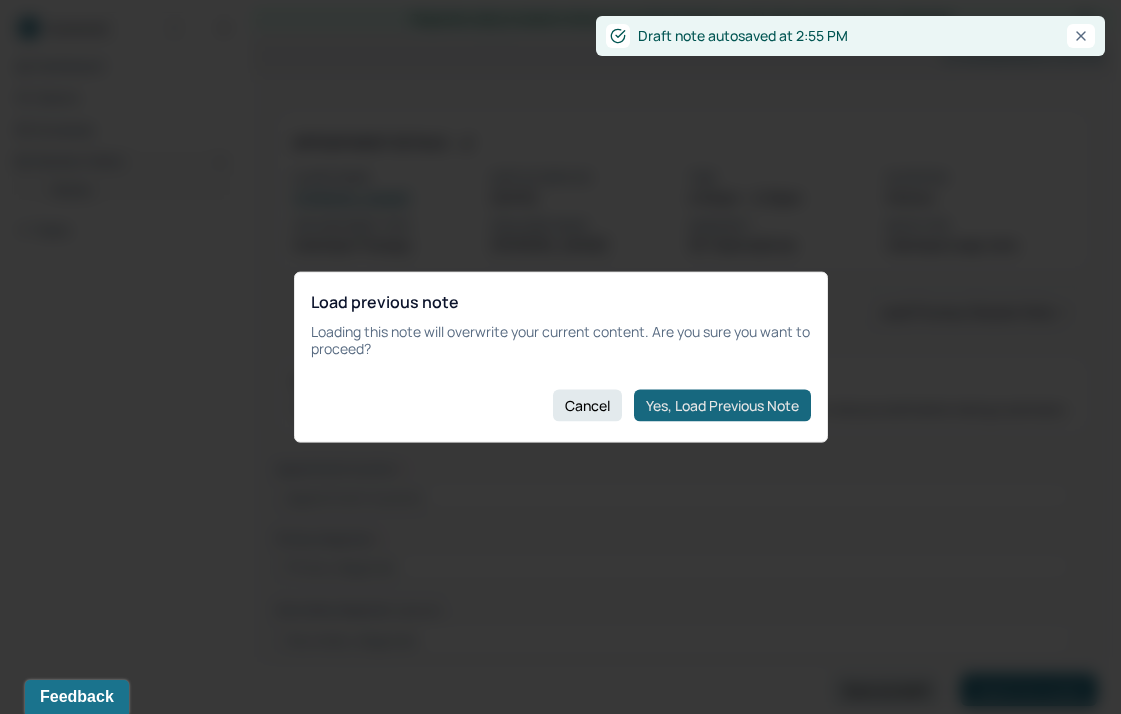 click on "Yes, Load Previous Note" at bounding box center [722, 405] 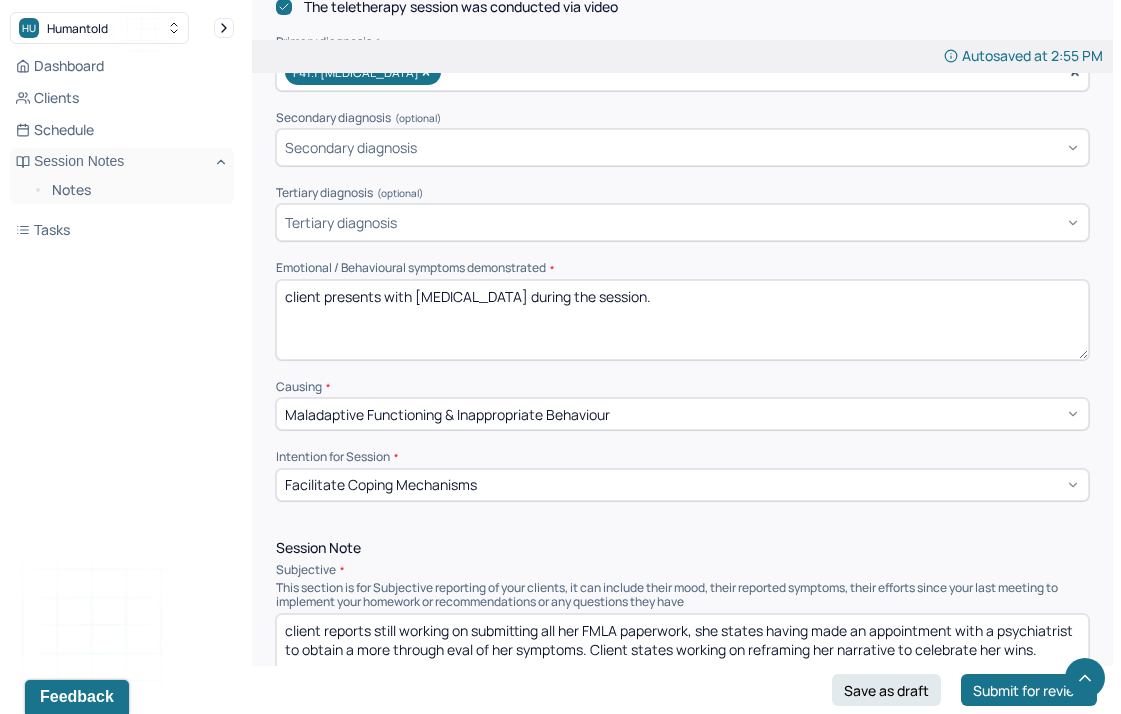 scroll, scrollTop: 716, scrollLeft: 0, axis: vertical 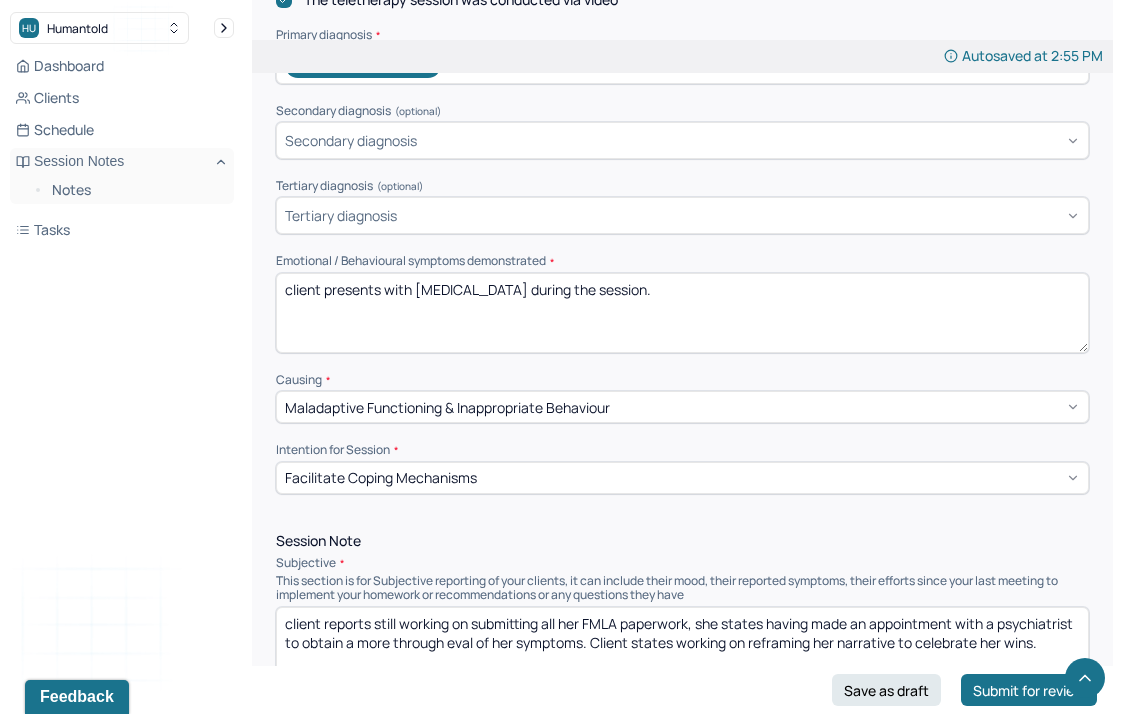 drag, startPoint x: 700, startPoint y: 309, endPoint x: 382, endPoint y: 297, distance: 318.22635 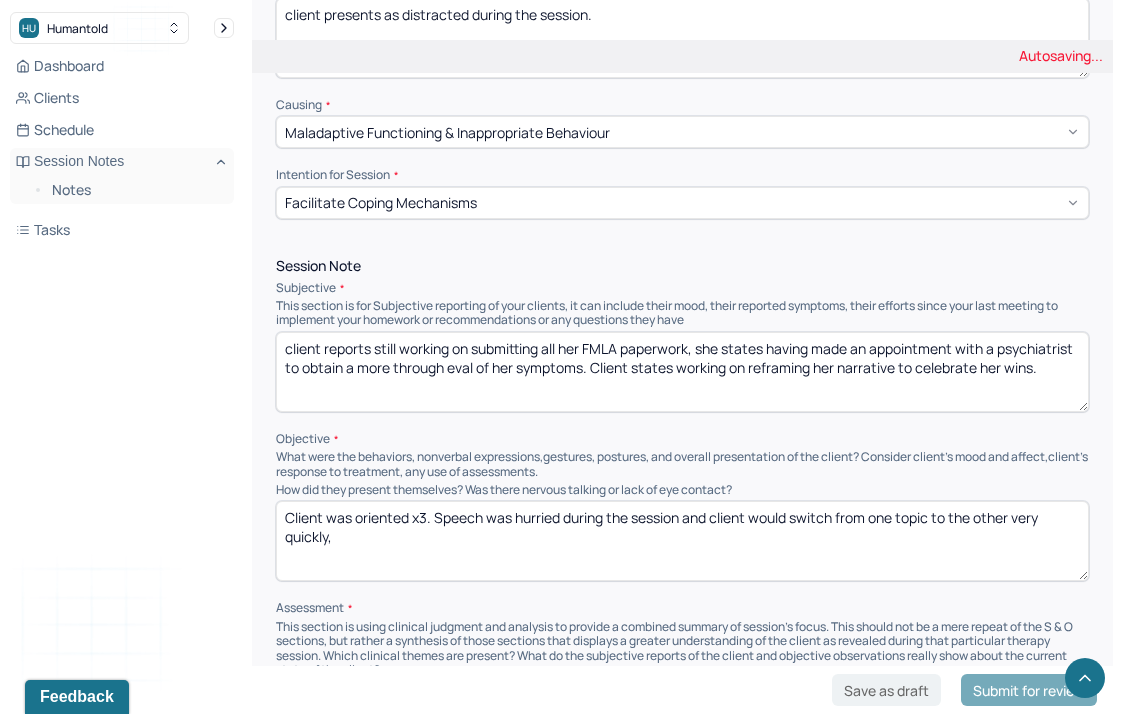 scroll, scrollTop: 997, scrollLeft: 0, axis: vertical 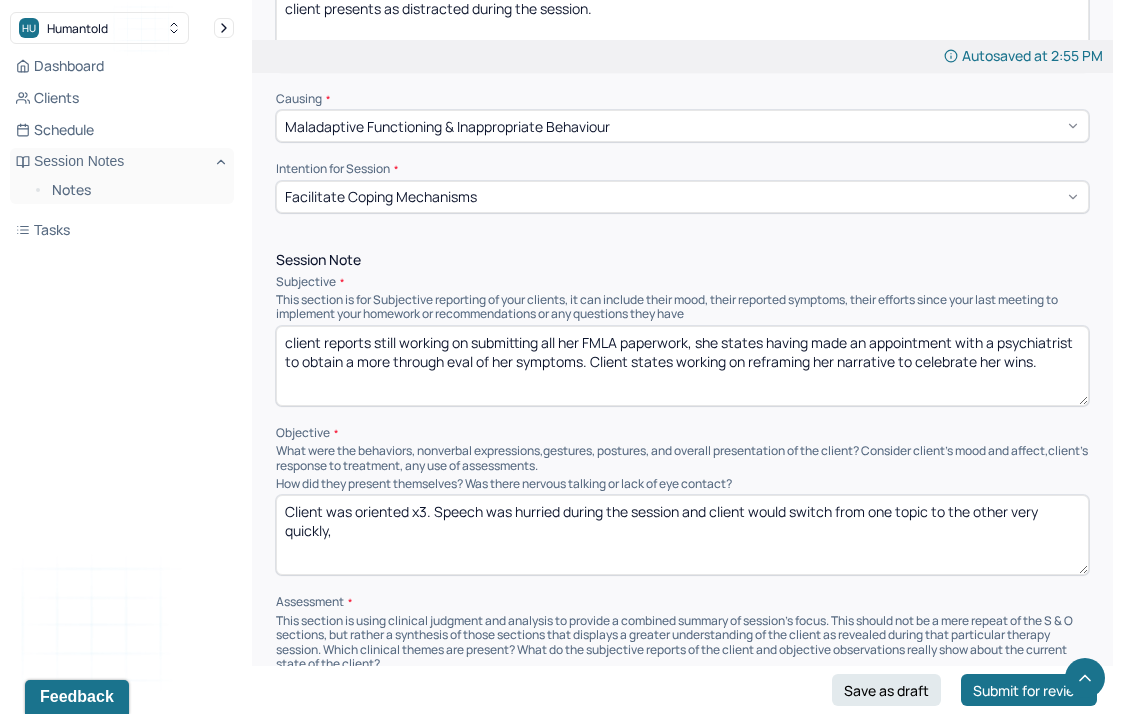 type on "client presents as distracted during the session." 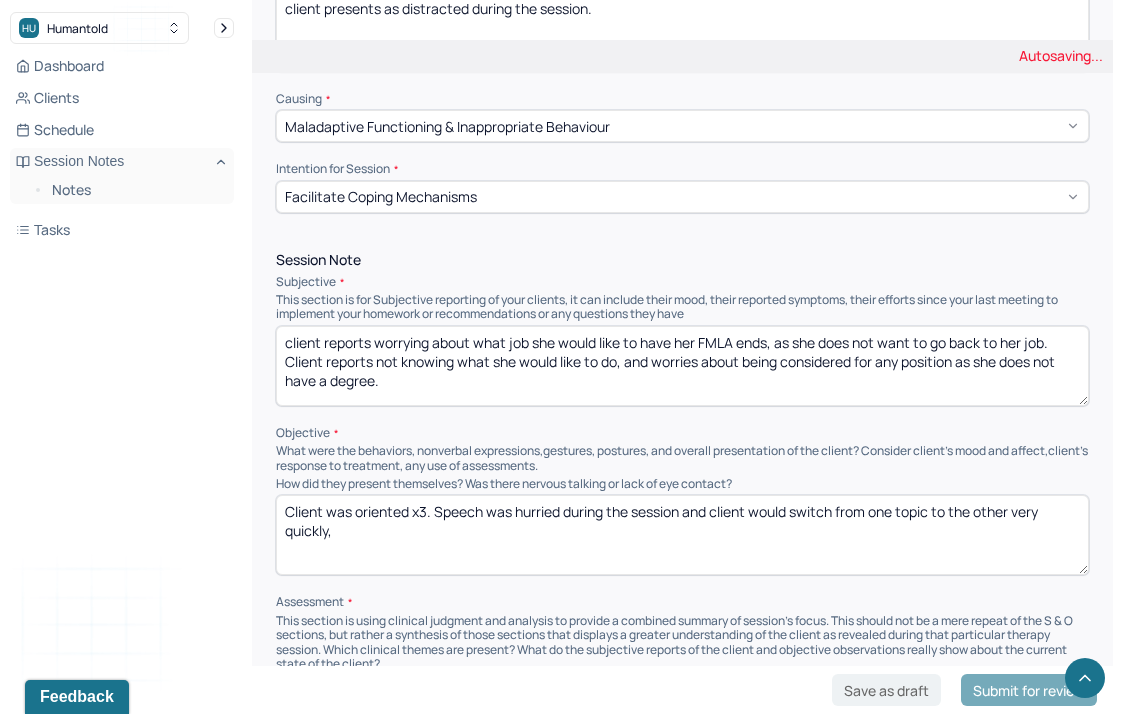 type on "client reports worrying about what job she would like to have her FMLA ends, as she does not want to go back to her job. Client reports not knowing what she would like to do, and worries about being considered for any position as she does not have a degree." 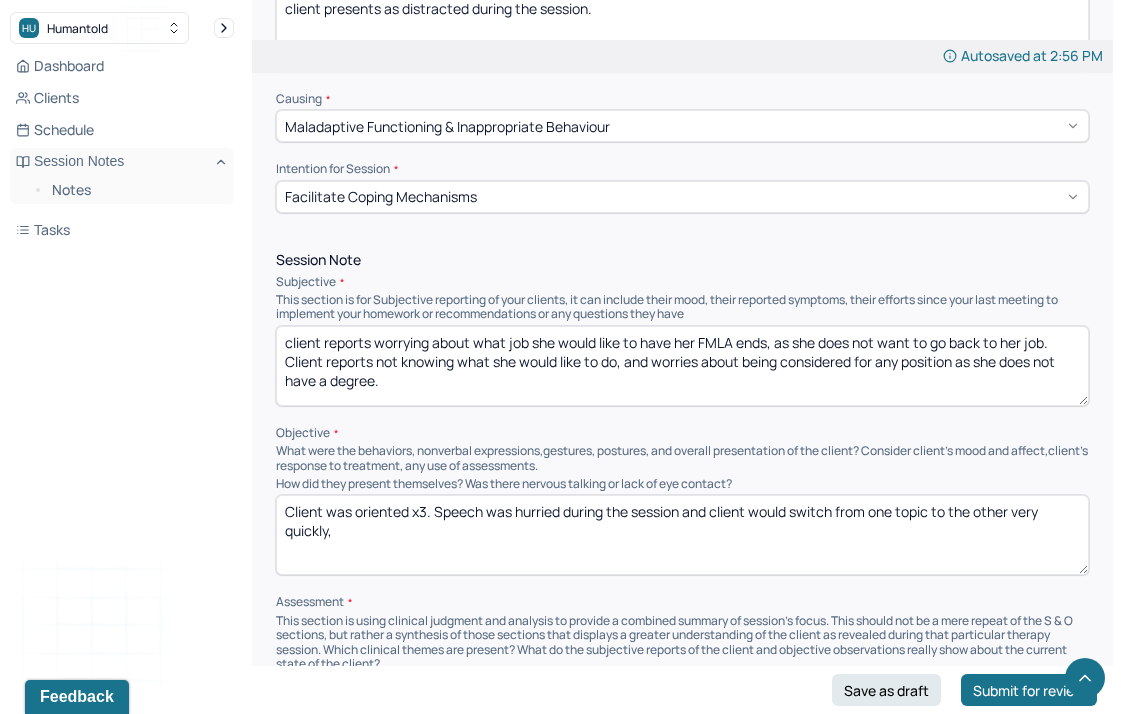 drag, startPoint x: 403, startPoint y: 550, endPoint x: 332, endPoint y: 517, distance: 78.29432 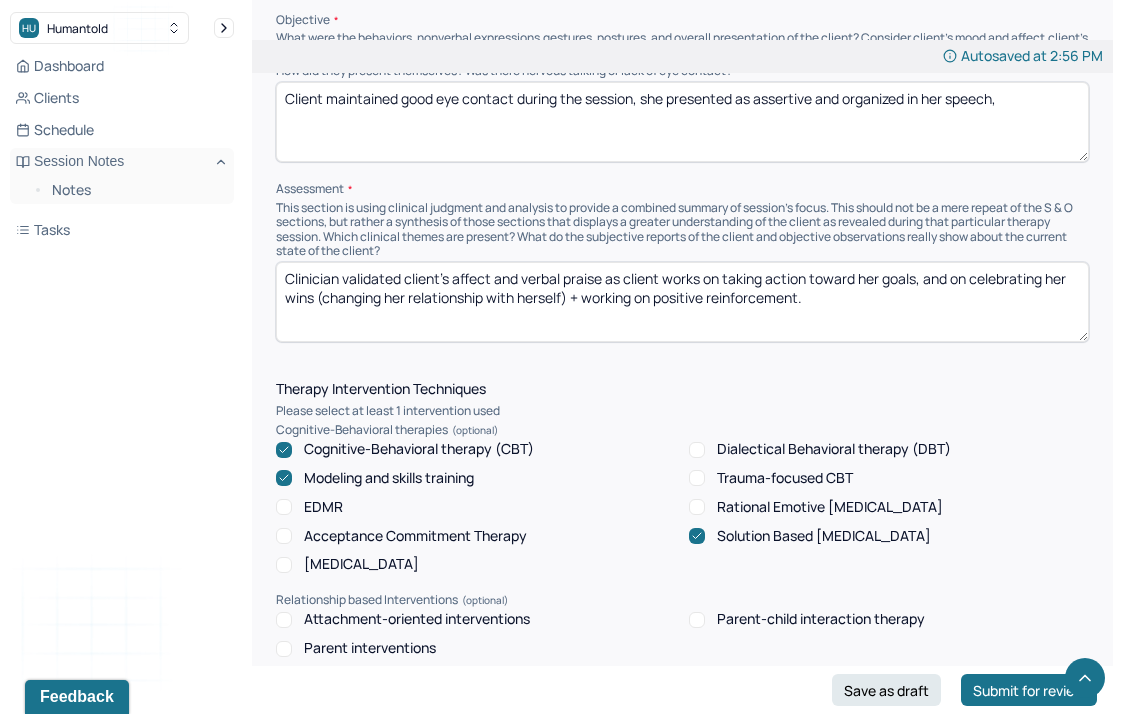 scroll, scrollTop: 1431, scrollLeft: 0, axis: vertical 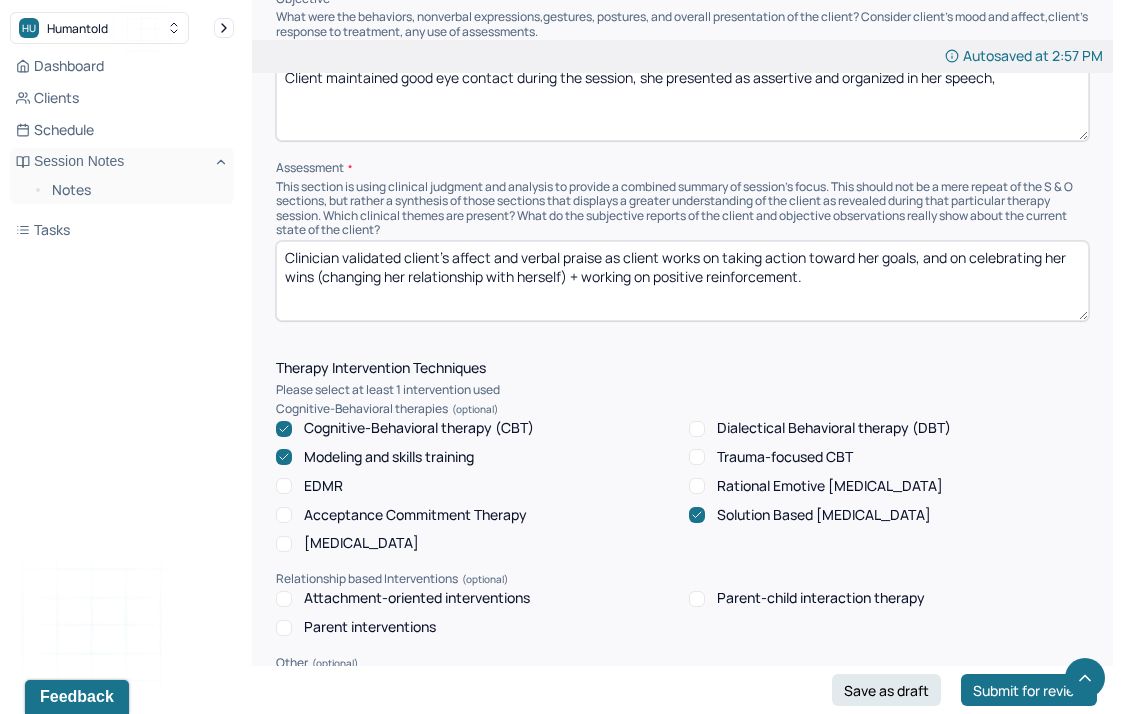type on "Client maintained good eye contact during the session, she presented as assertive and organized in her speech," 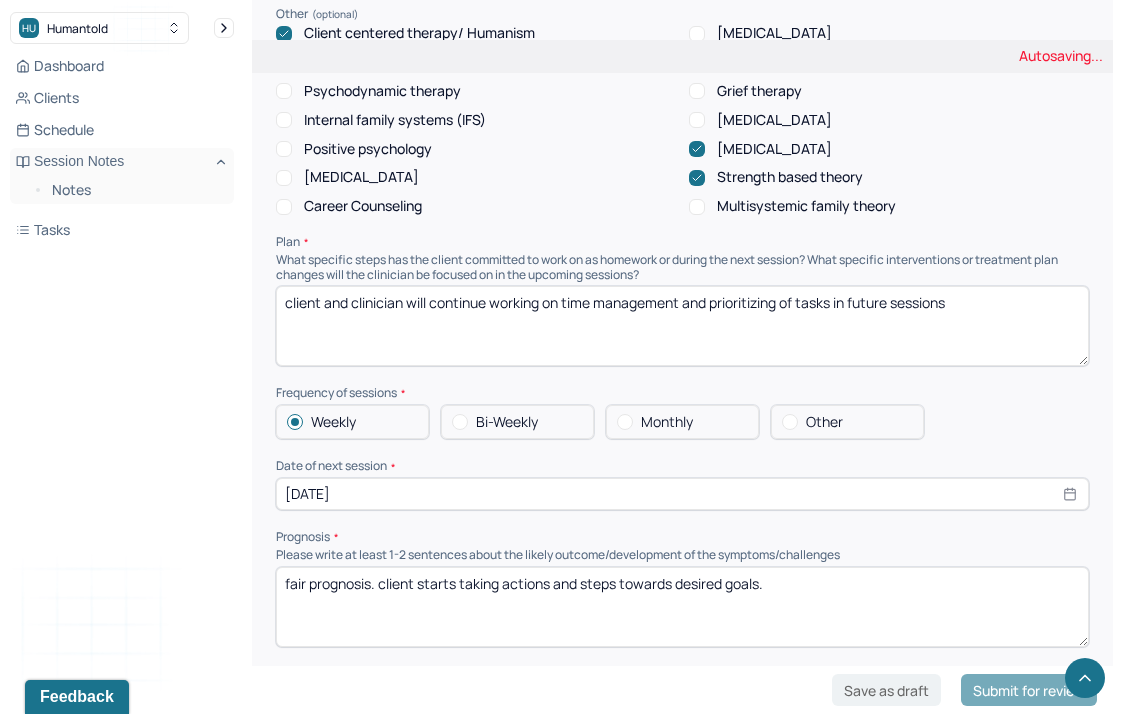 scroll, scrollTop: 2081, scrollLeft: 0, axis: vertical 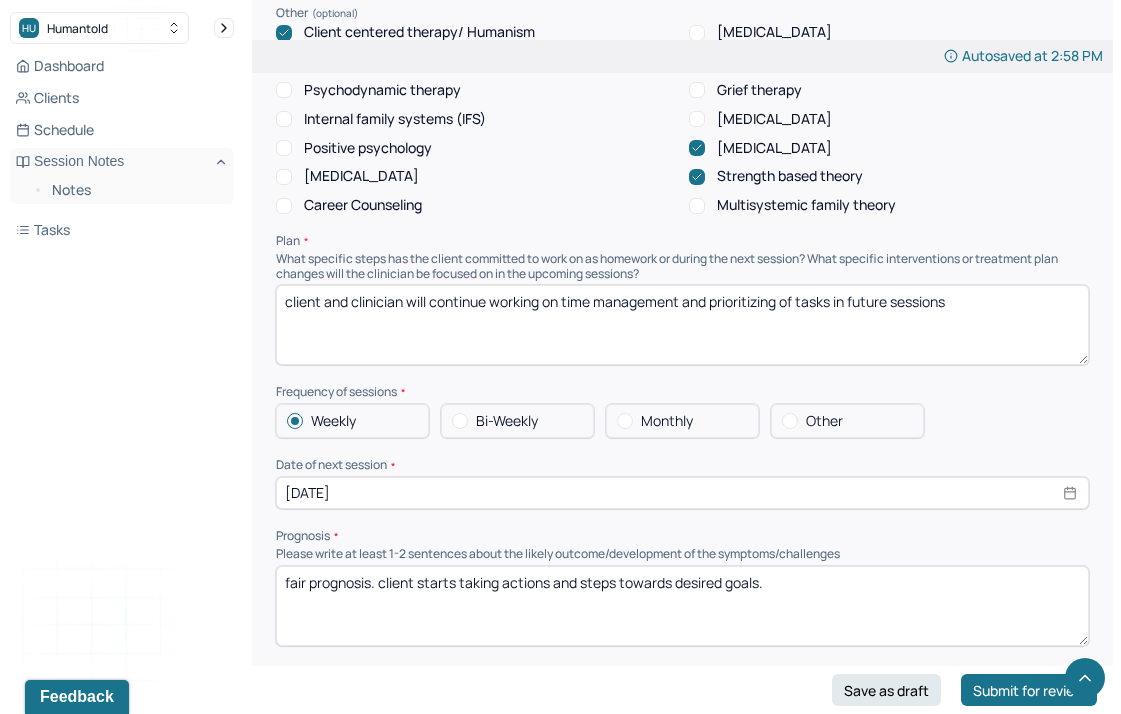 type on "Clinician validated client's affect and challenged client to identify that she is future predicting and catastrophizing. Clinician challenges client to progressively work toward her goals taking baby steps/small achievable actions." 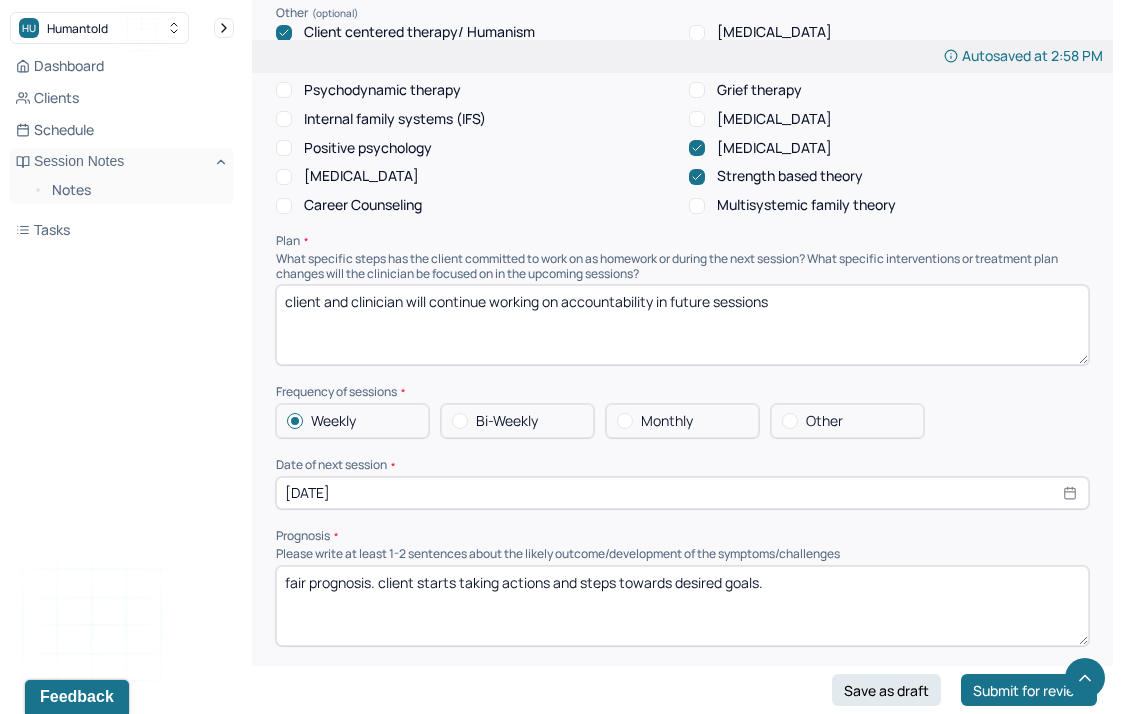 type on "client and clinician will continue working on accountability in future sessions" 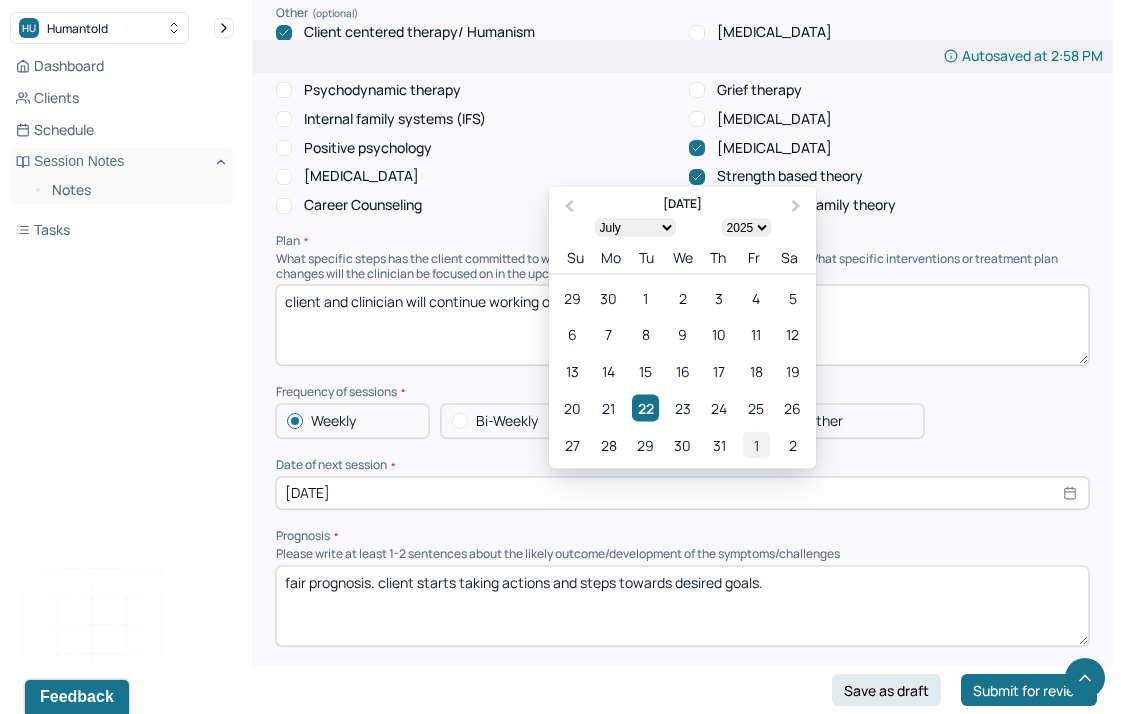 click on "1" at bounding box center (756, 444) 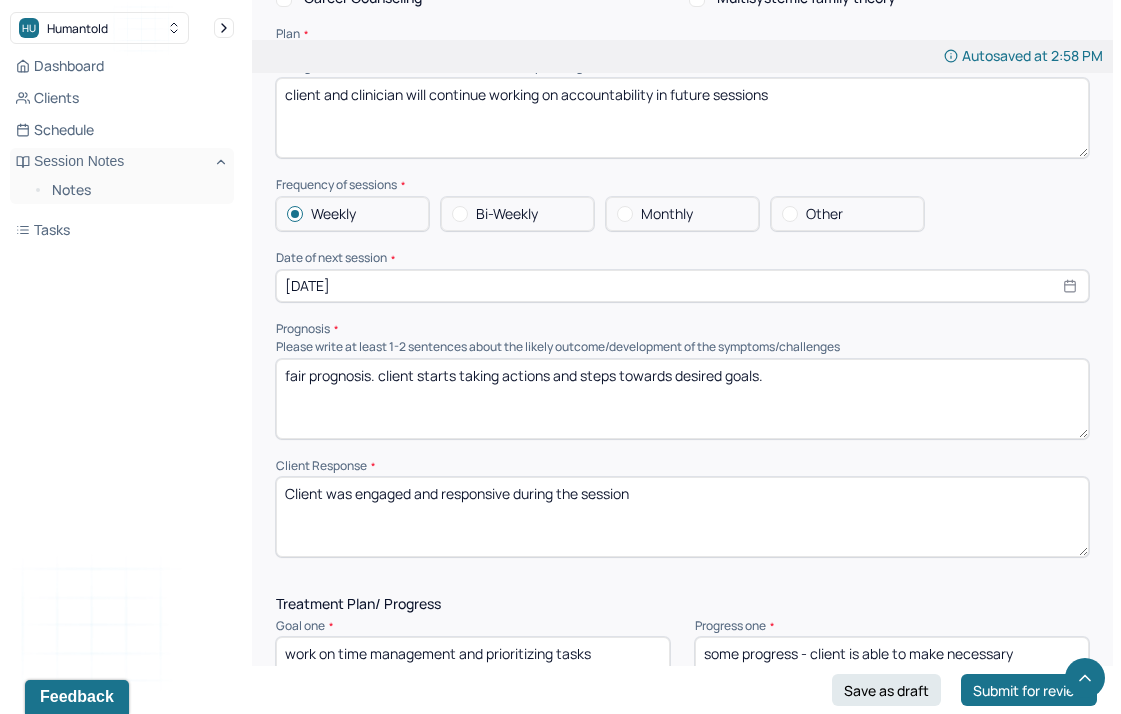 scroll, scrollTop: 2312, scrollLeft: 0, axis: vertical 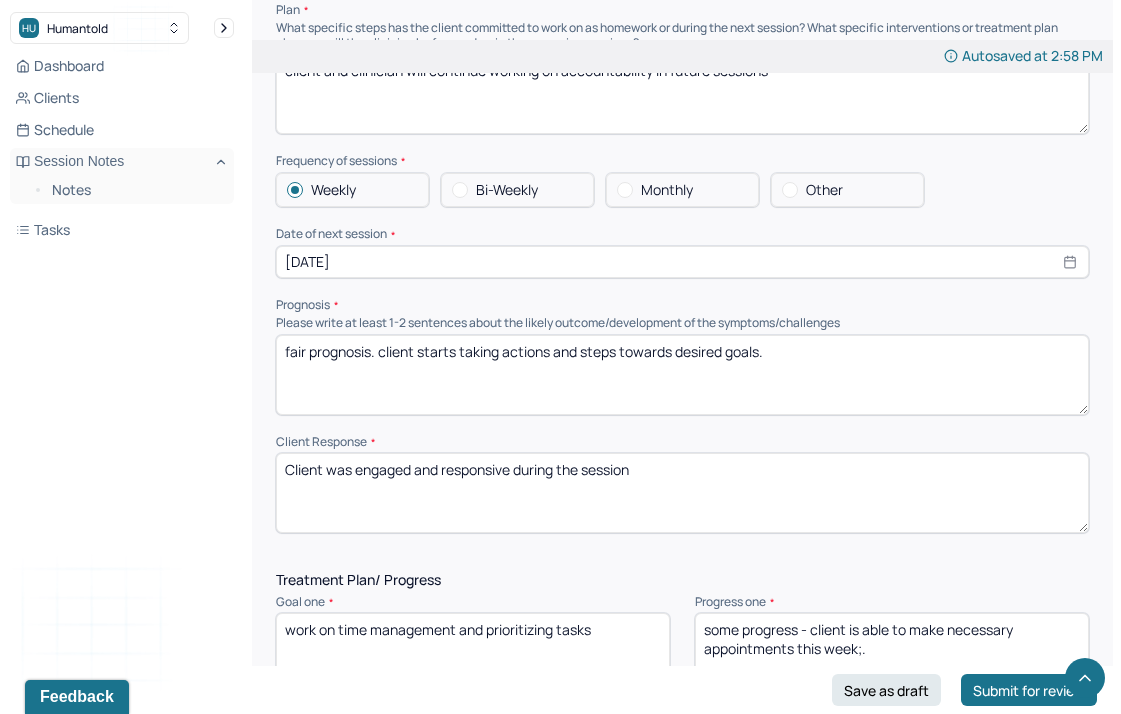 drag, startPoint x: 791, startPoint y: 380, endPoint x: 418, endPoint y: 351, distance: 374.12564 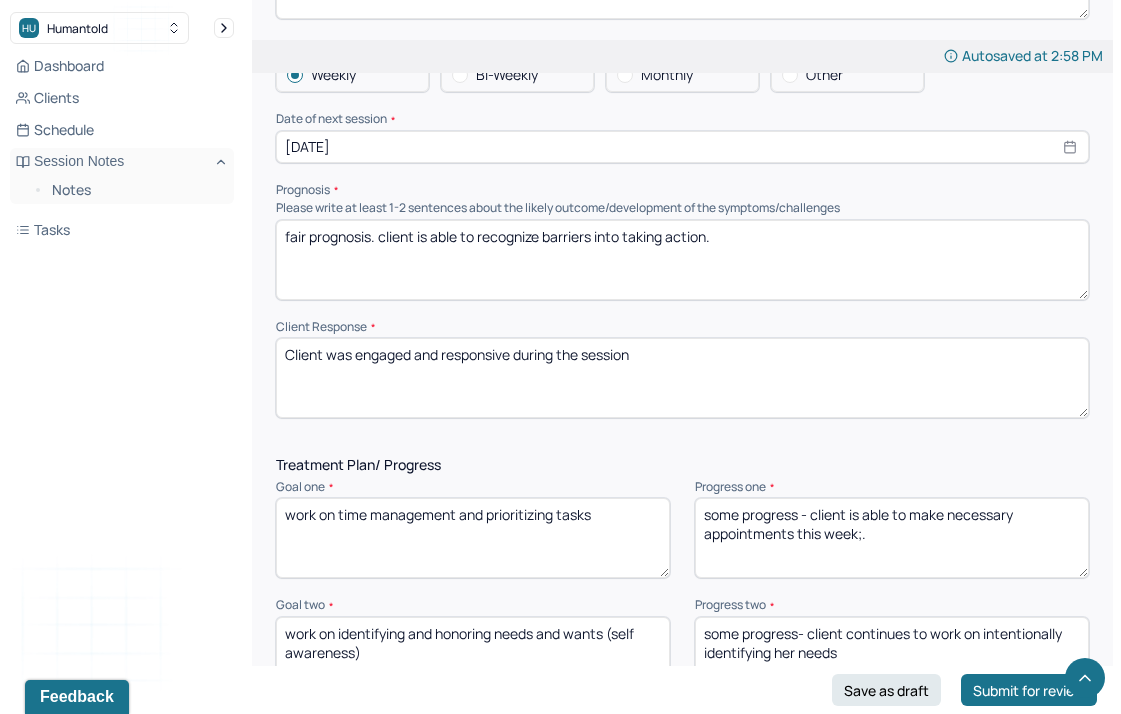 scroll, scrollTop: 2436, scrollLeft: 0, axis: vertical 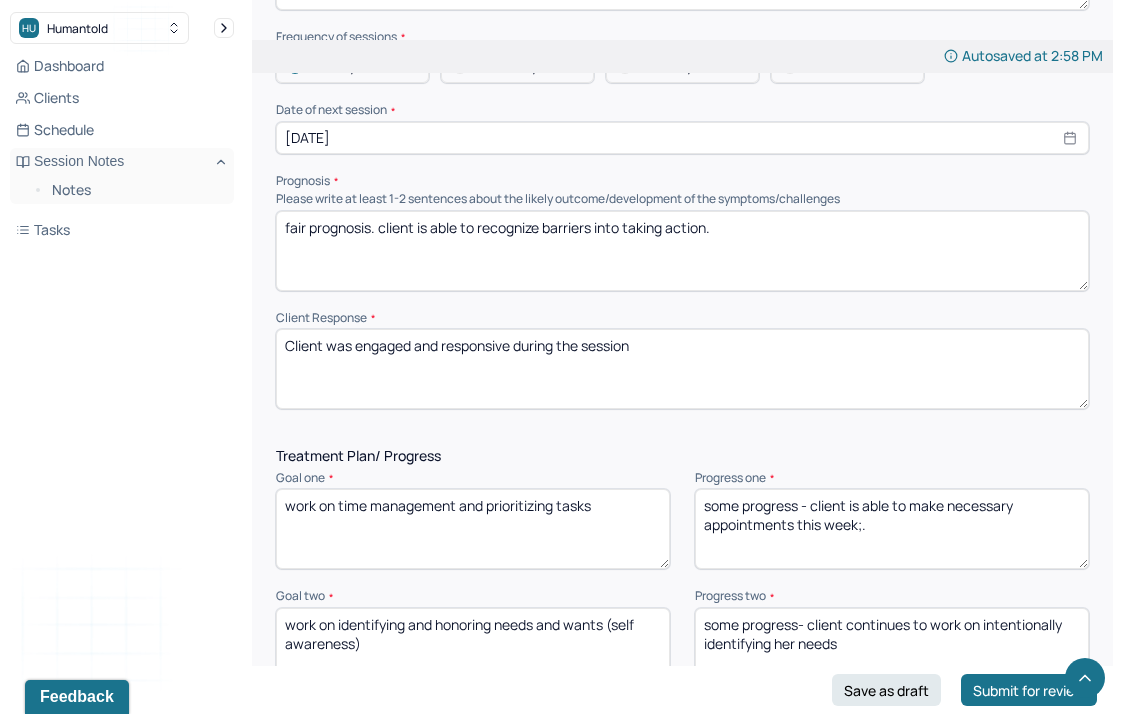 type on "fair prognosis. client is able to recognize barriers into taking action." 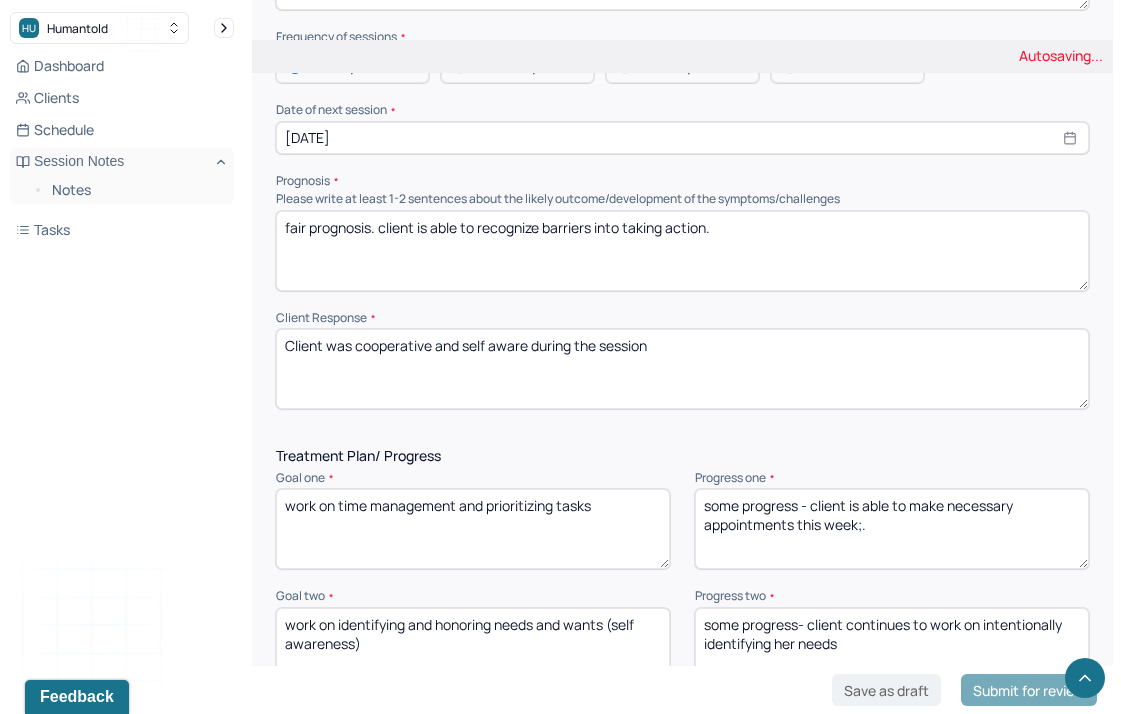 type on "Client was cooperative and self aware during the session" 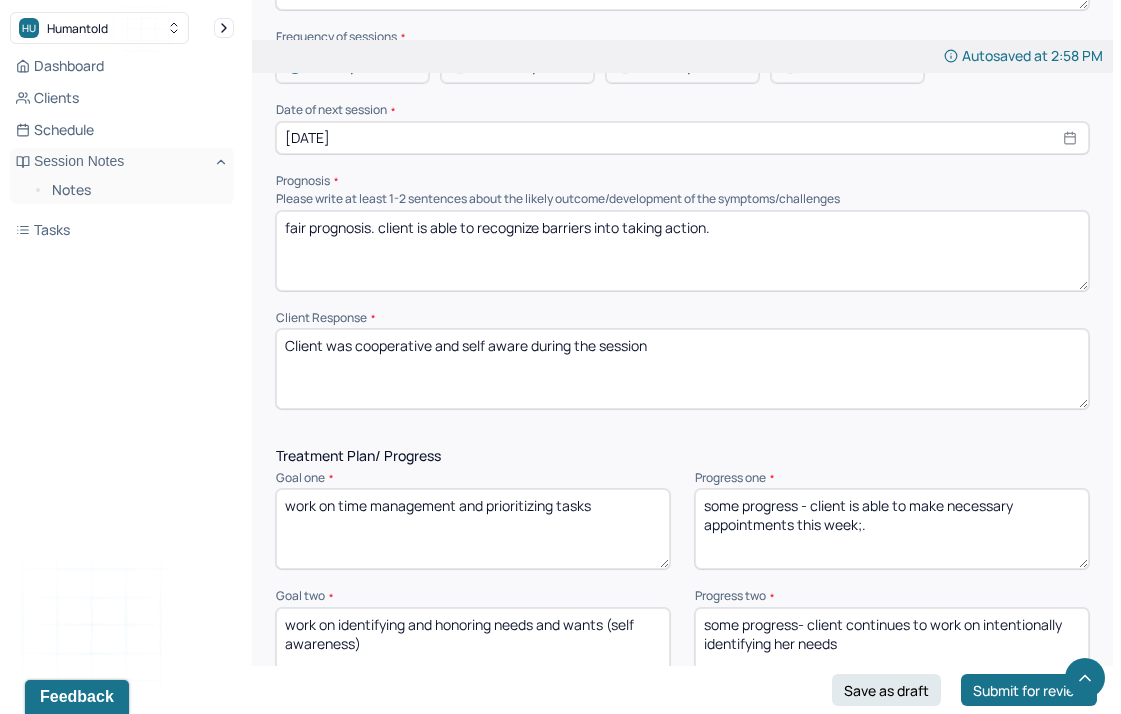 drag, startPoint x: 902, startPoint y: 531, endPoint x: 851, endPoint y: 507, distance: 56.364883 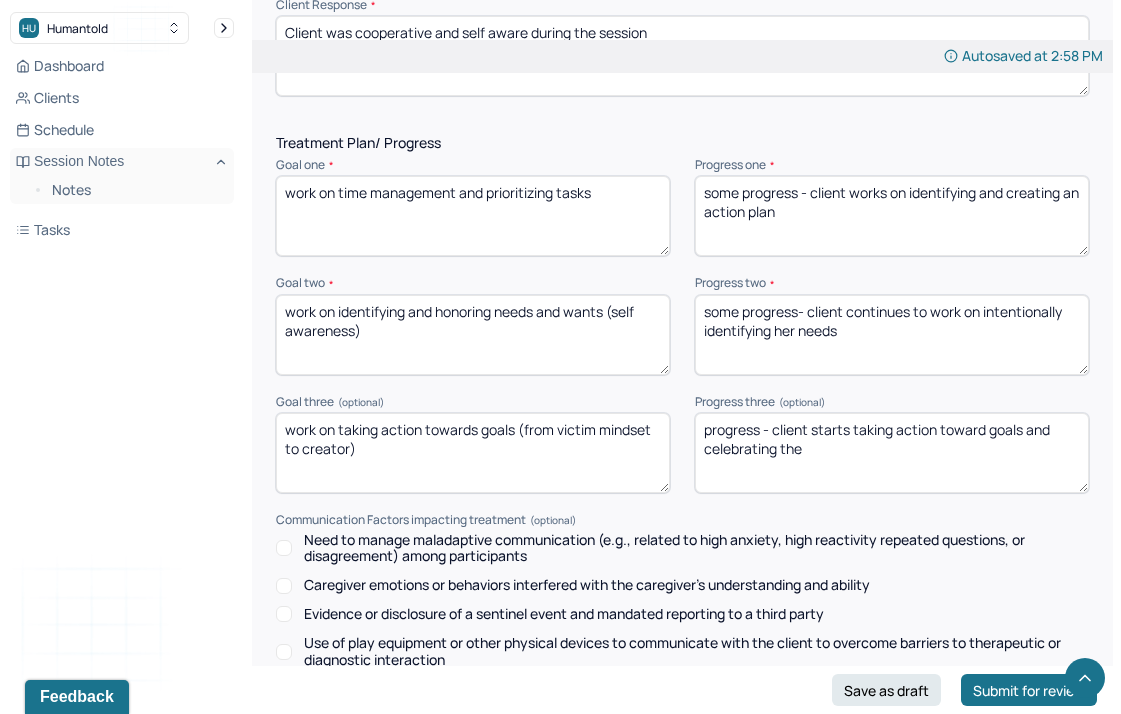 scroll, scrollTop: 2756, scrollLeft: 0, axis: vertical 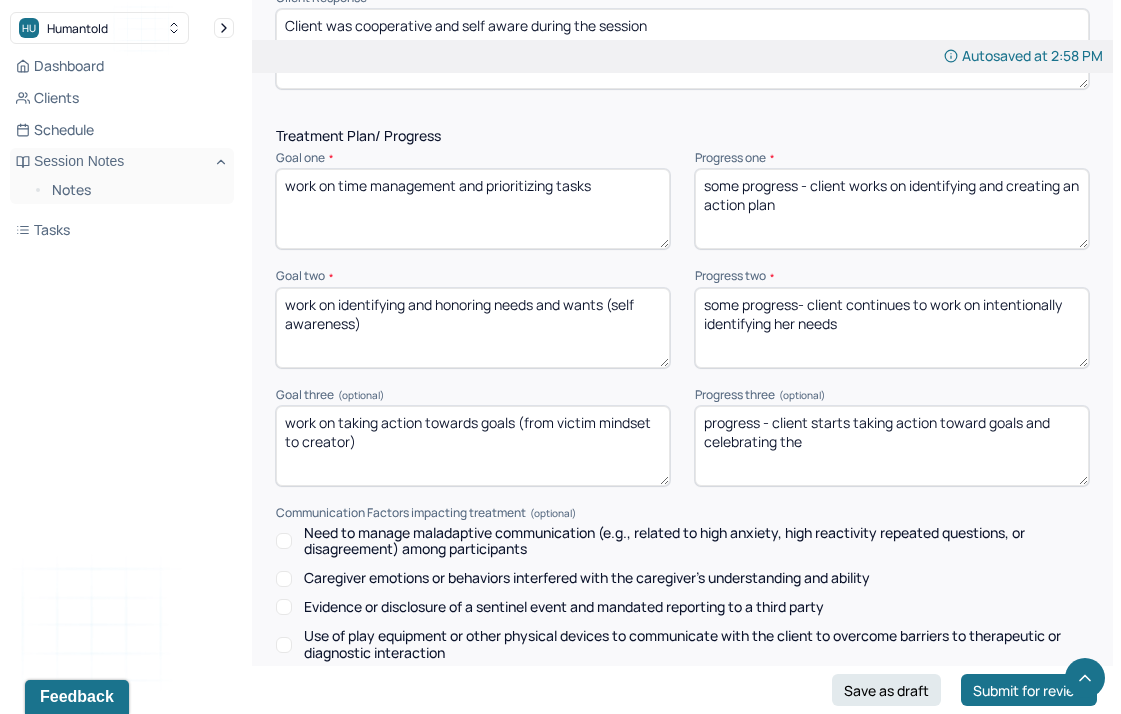 type on "some progress - client works on identifying and creating an action plan" 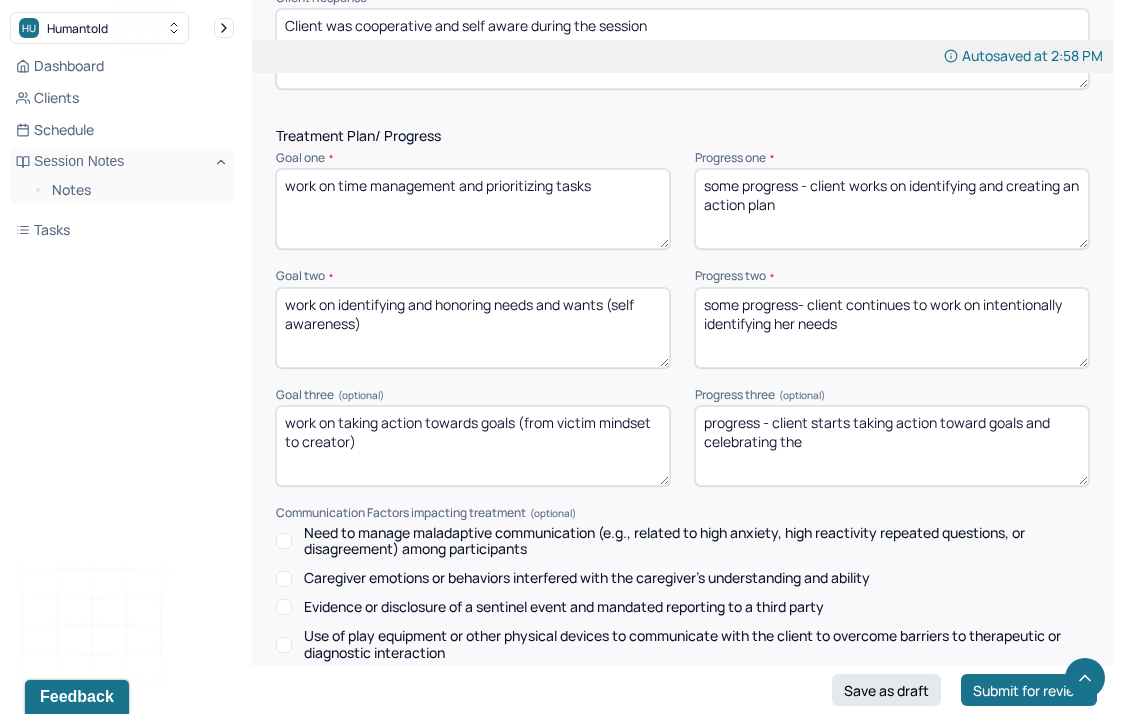drag, startPoint x: 867, startPoint y: 343, endPoint x: 848, endPoint y: 315, distance: 33.83785 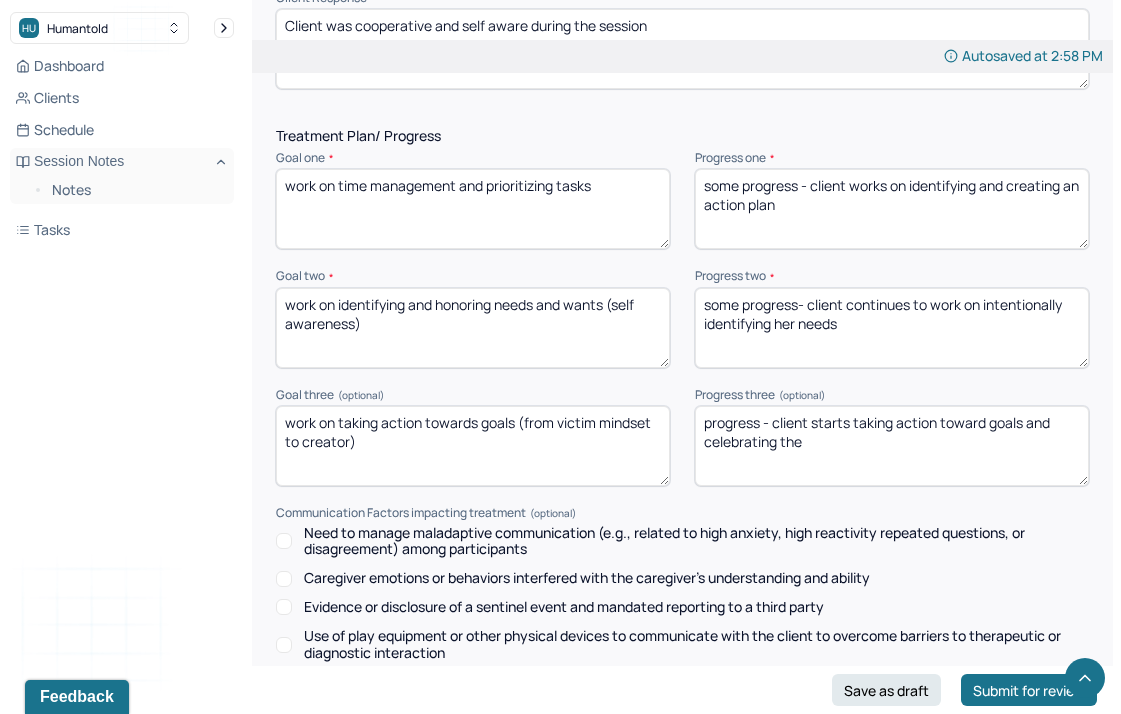 click on "some progress- client continues to work on intentionally identifying her needs" at bounding box center (892, 328) 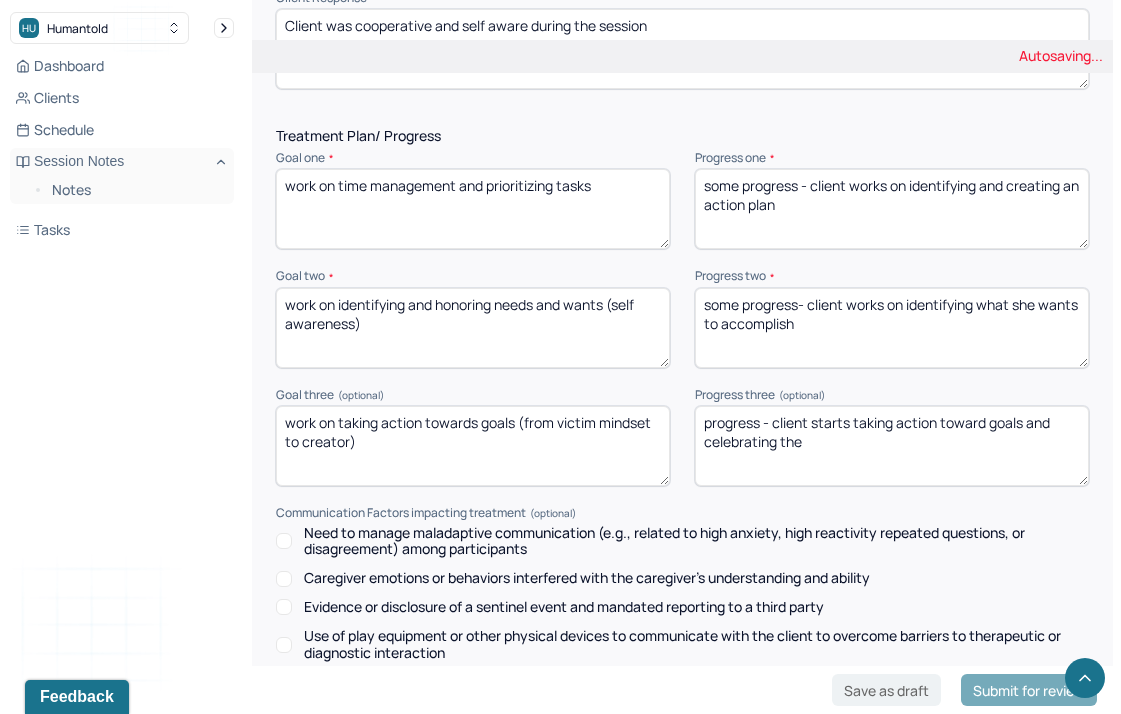 scroll, scrollTop: 2876, scrollLeft: 0, axis: vertical 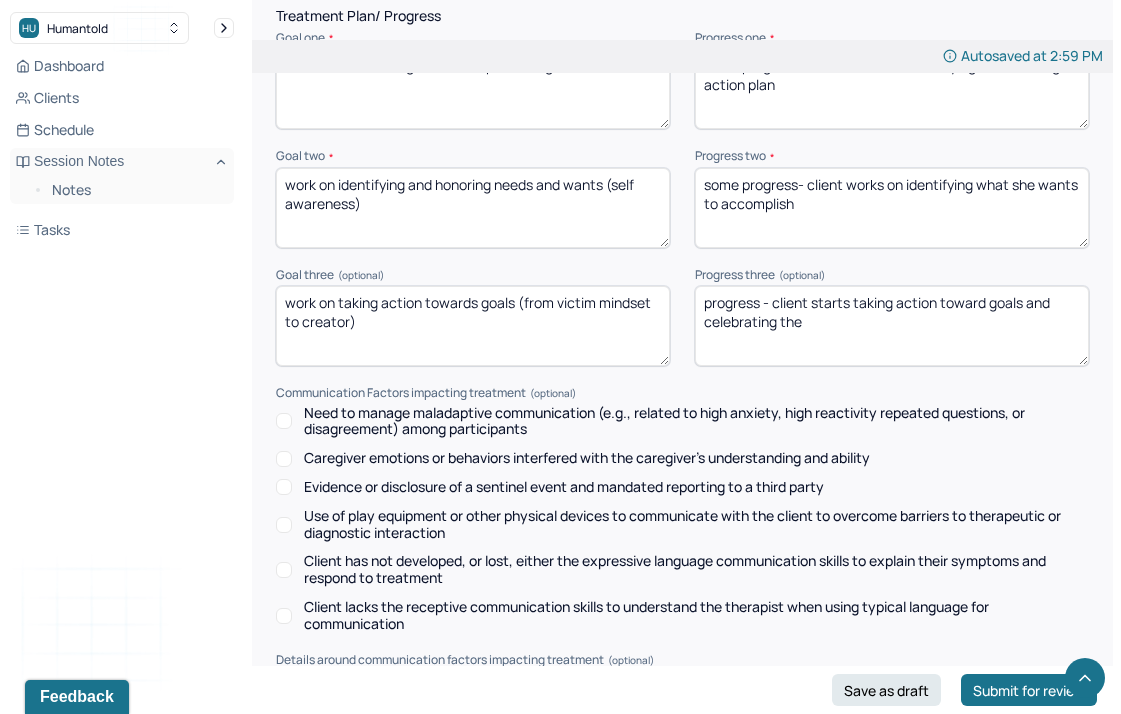 type on "some progress- client works on identifying what she wants to accomplish" 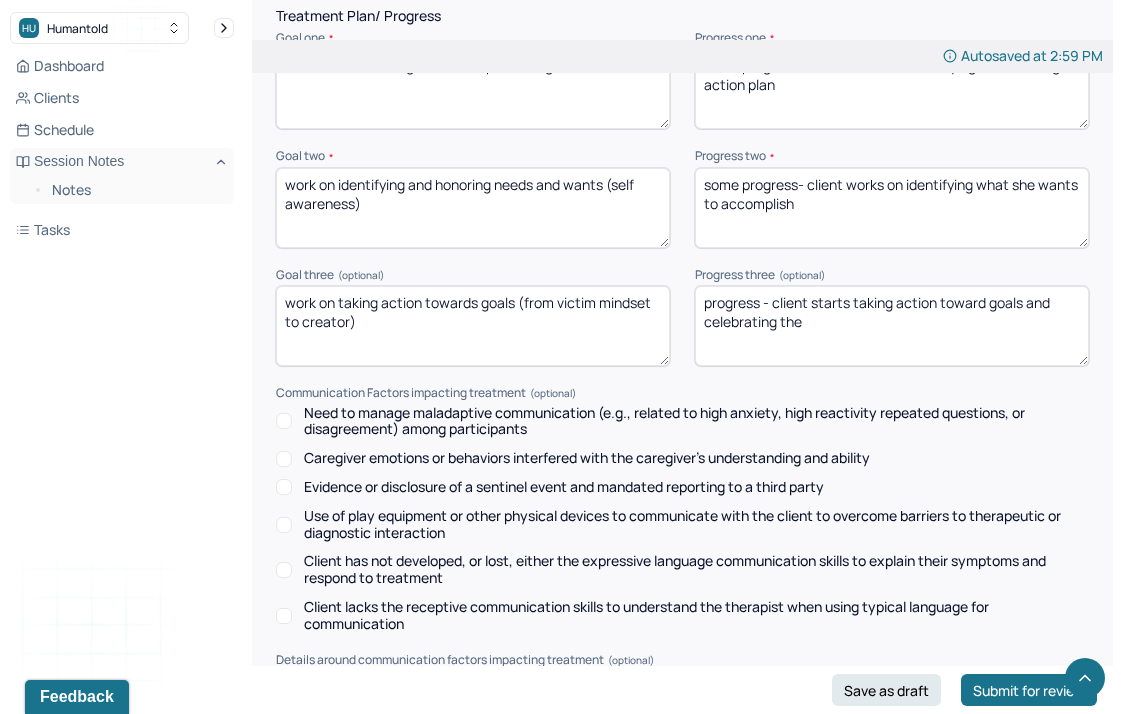 drag, startPoint x: 823, startPoint y: 346, endPoint x: 708, endPoint y: 289, distance: 128.35107 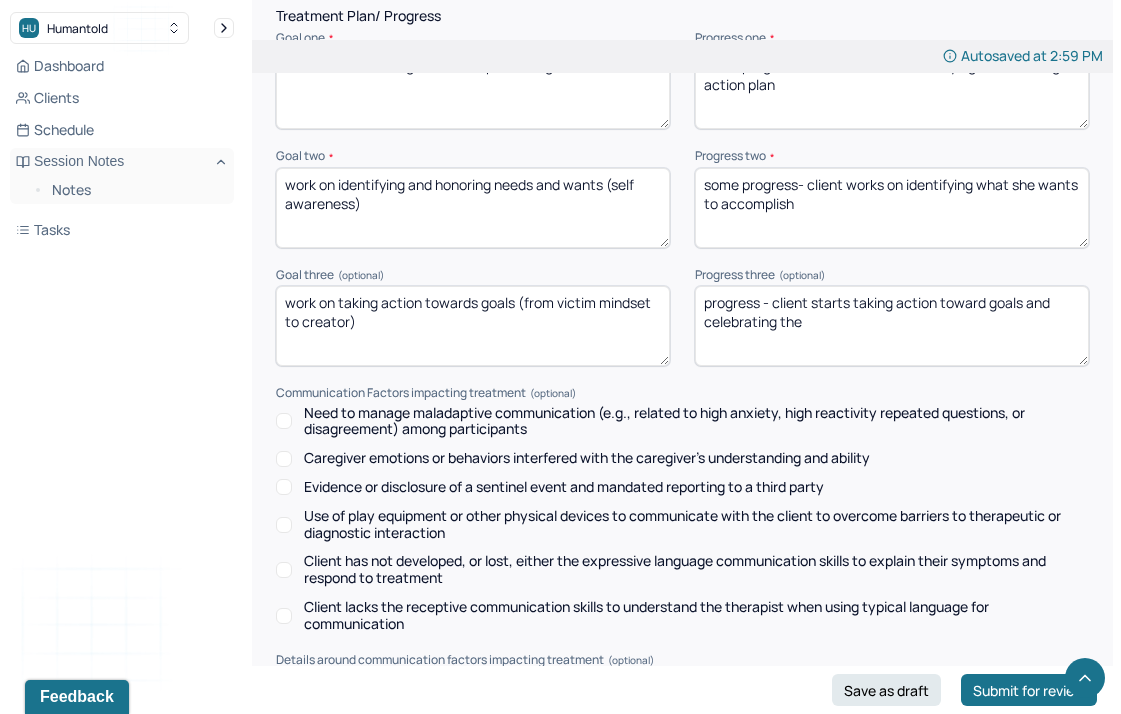 click on "Progress three (optional) progress - client starts taking action toward goals and celebrating the" at bounding box center (892, 317) 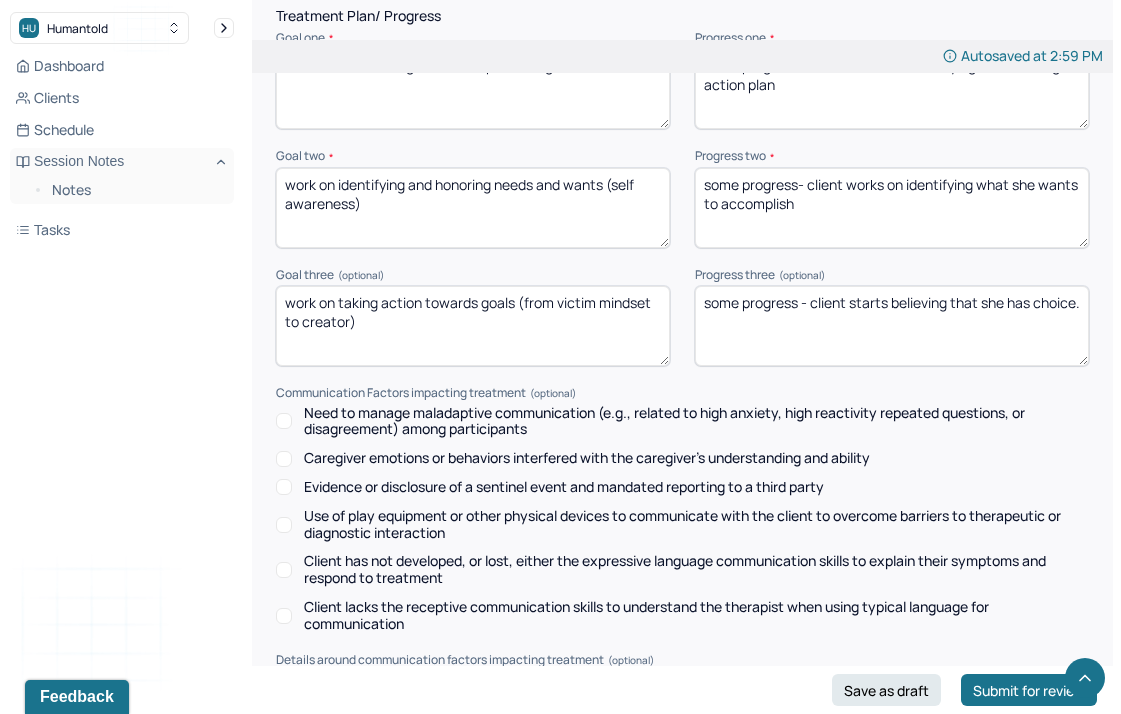 scroll, scrollTop: 3136, scrollLeft: 0, axis: vertical 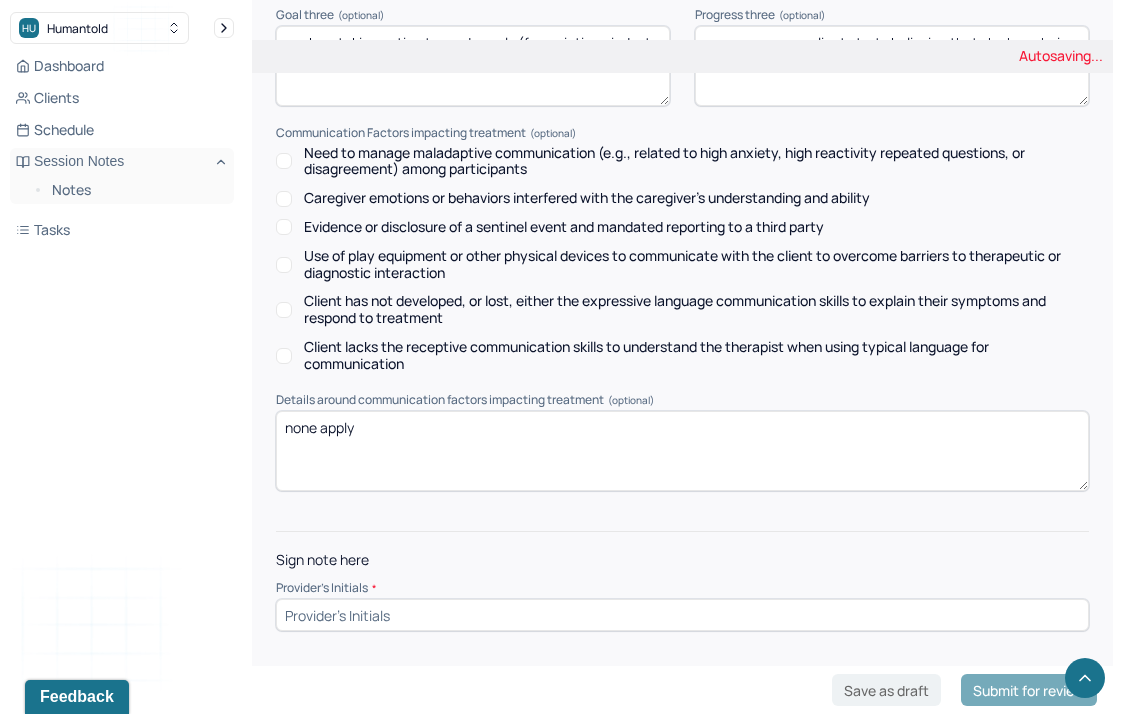type on "some progress - client starts believing that she has choice." 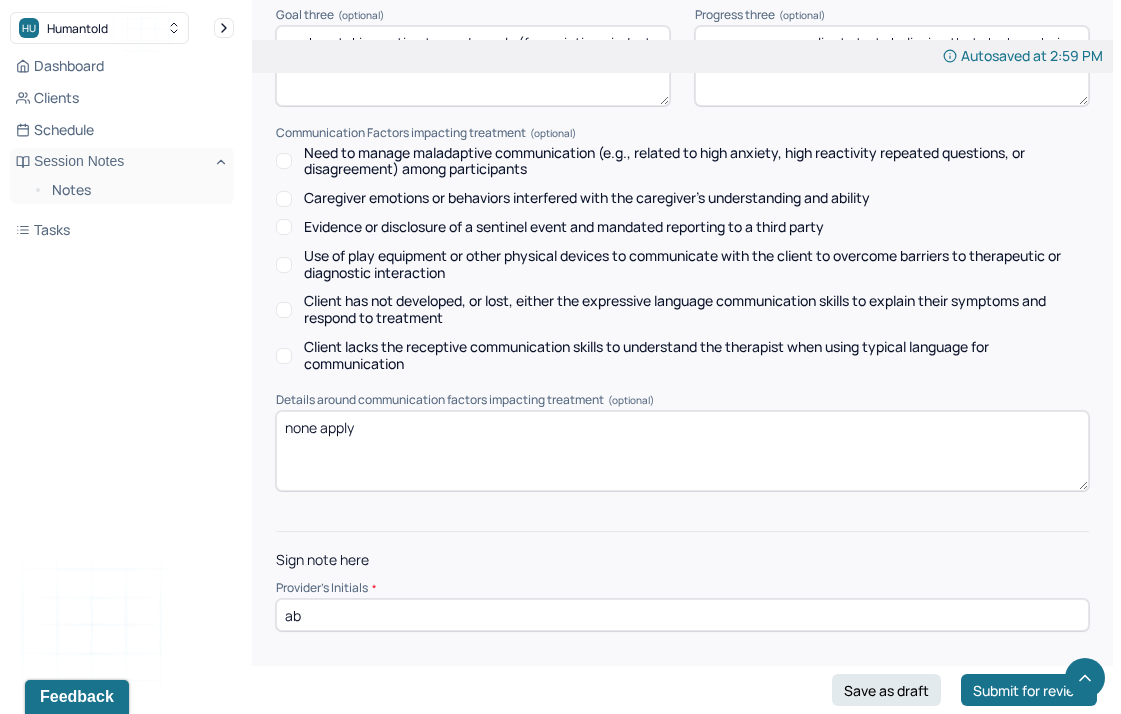 type on "ab" 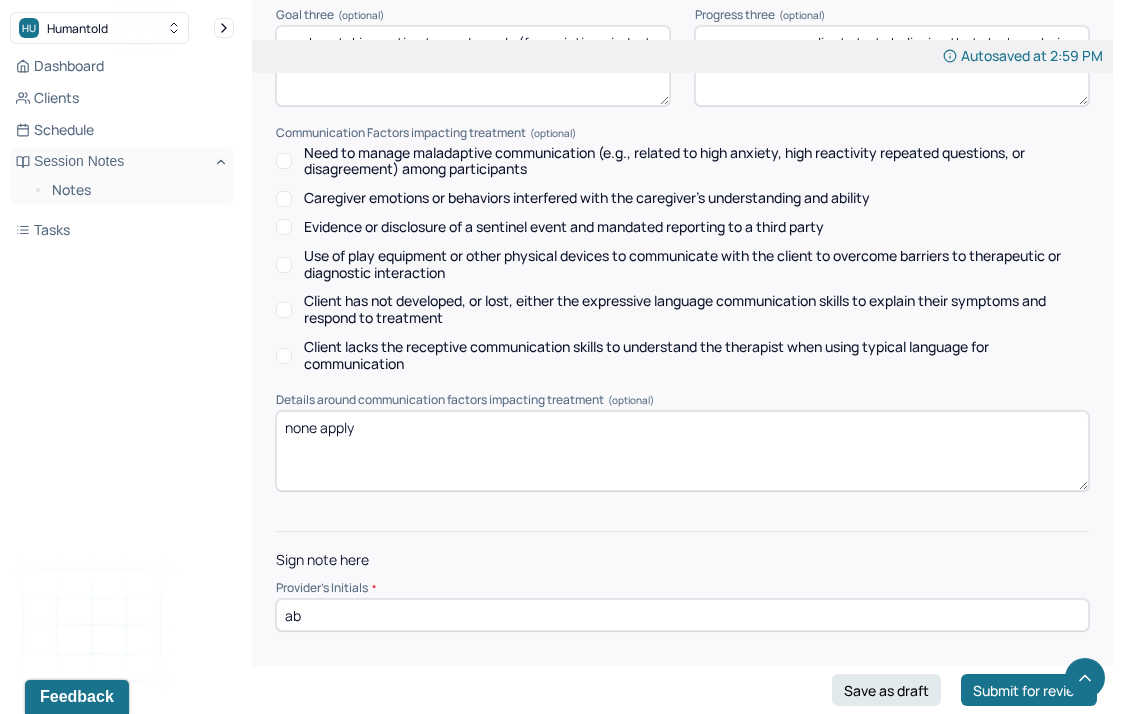 click on "Submit for review" at bounding box center [1029, 690] 